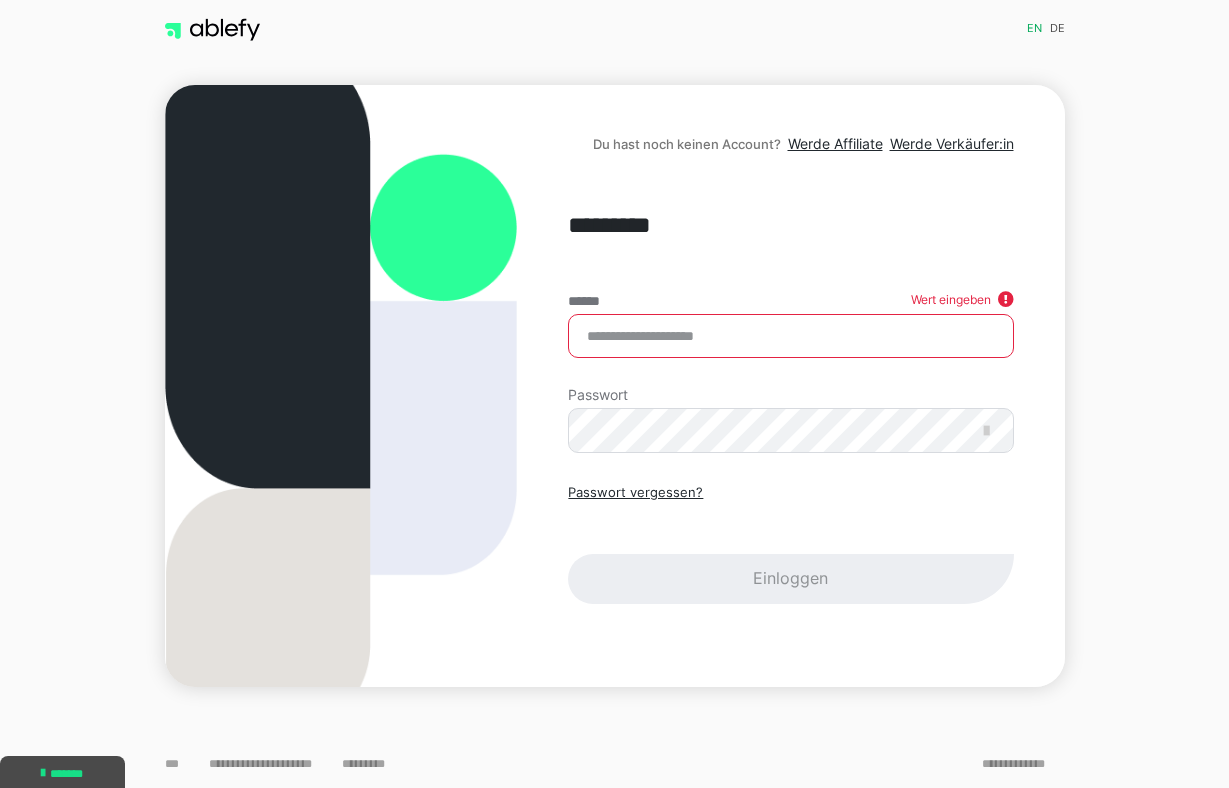 scroll, scrollTop: 0, scrollLeft: 0, axis: both 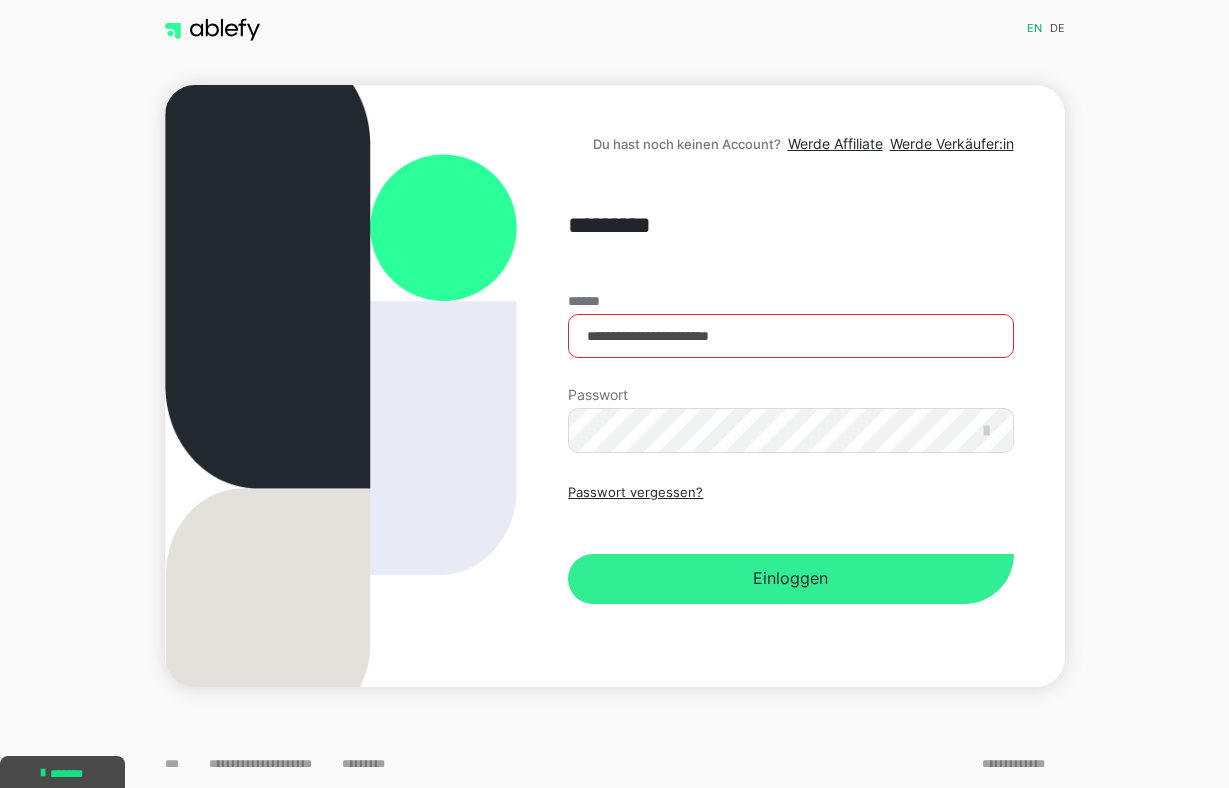click on "Einloggen" at bounding box center (790, 579) 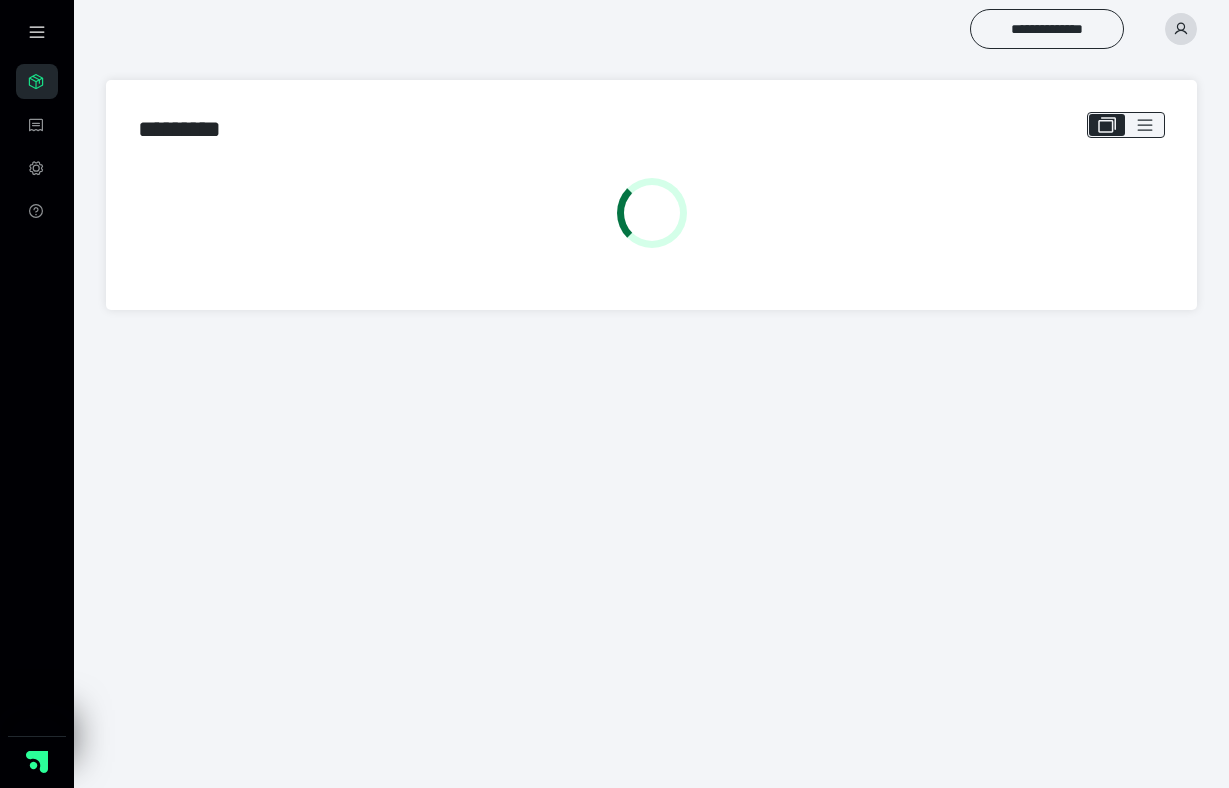 scroll, scrollTop: 0, scrollLeft: 0, axis: both 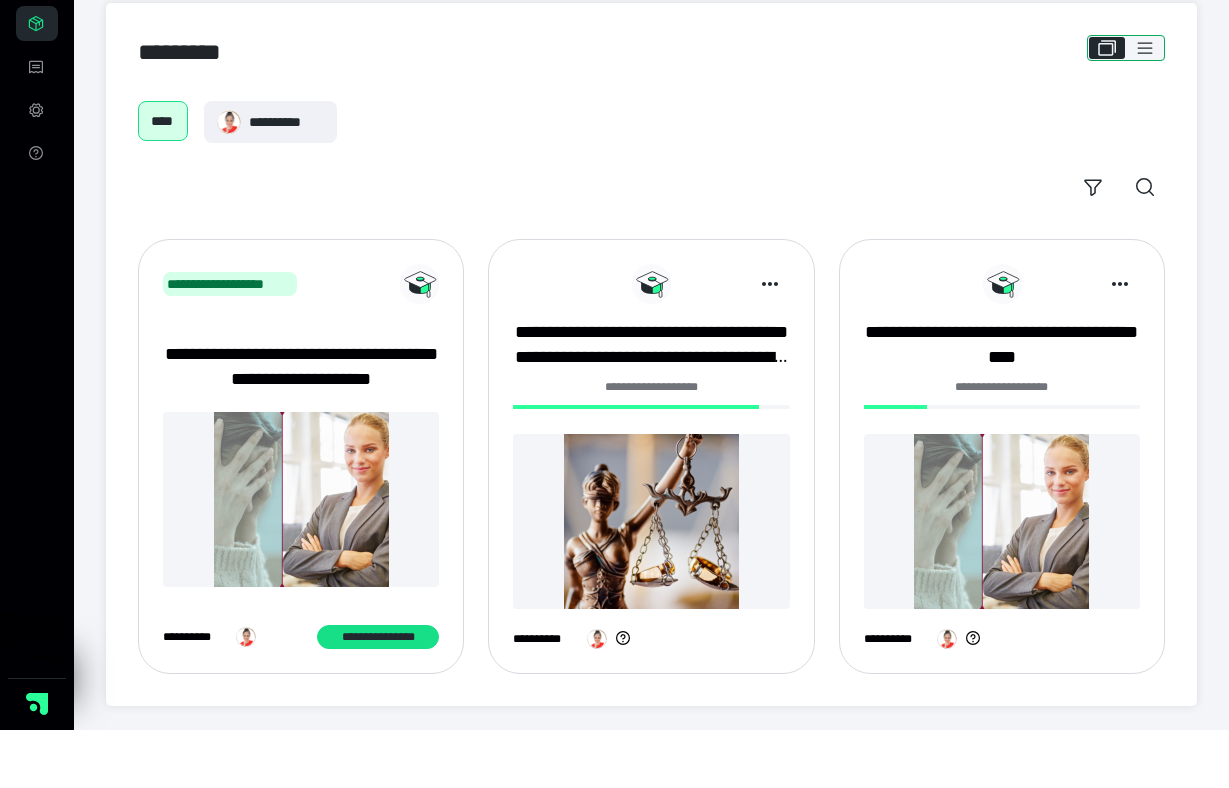 click 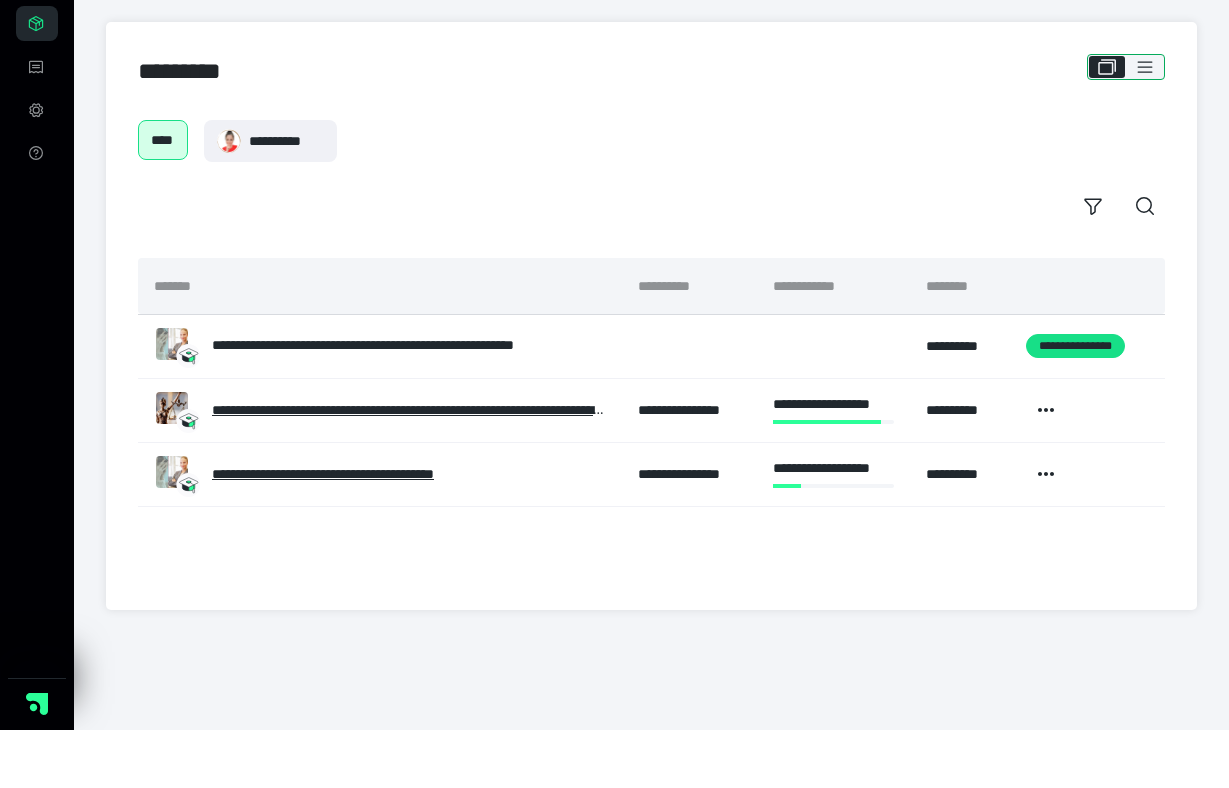 scroll, scrollTop: 0, scrollLeft: 0, axis: both 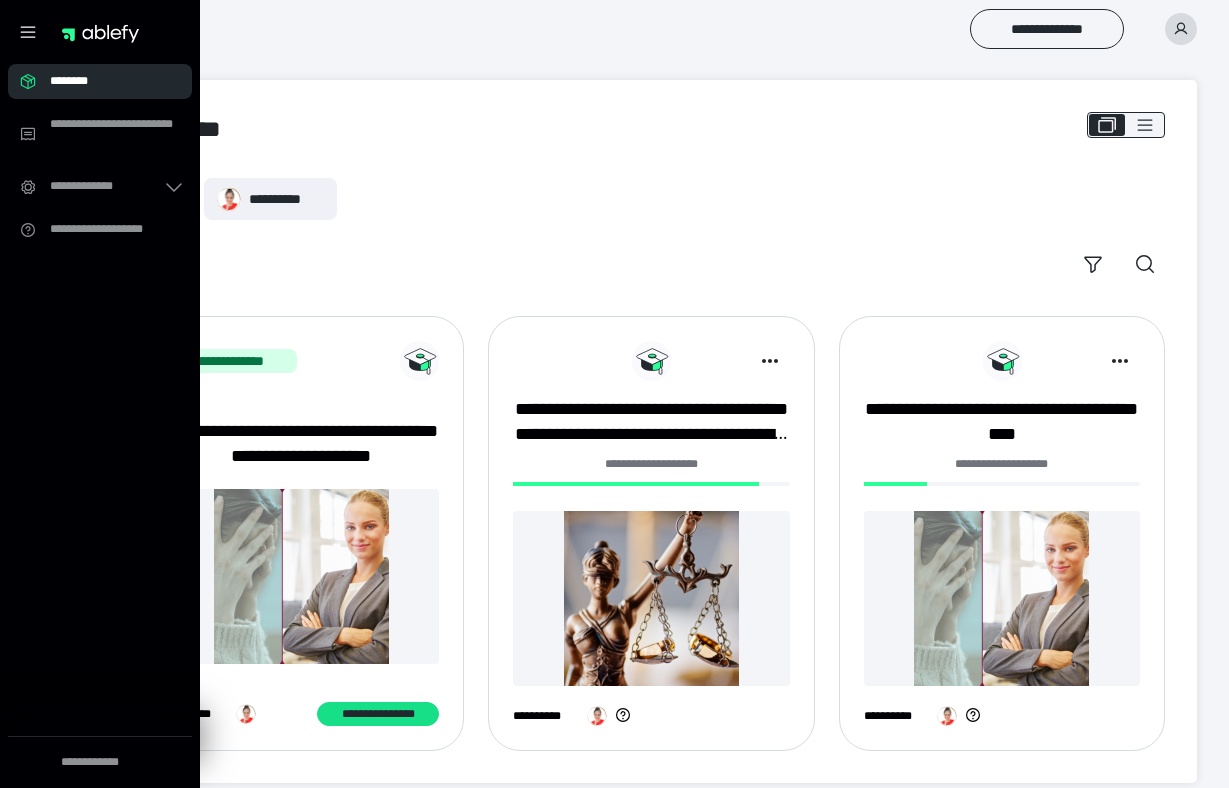 click on "********" at bounding box center [100, 81] 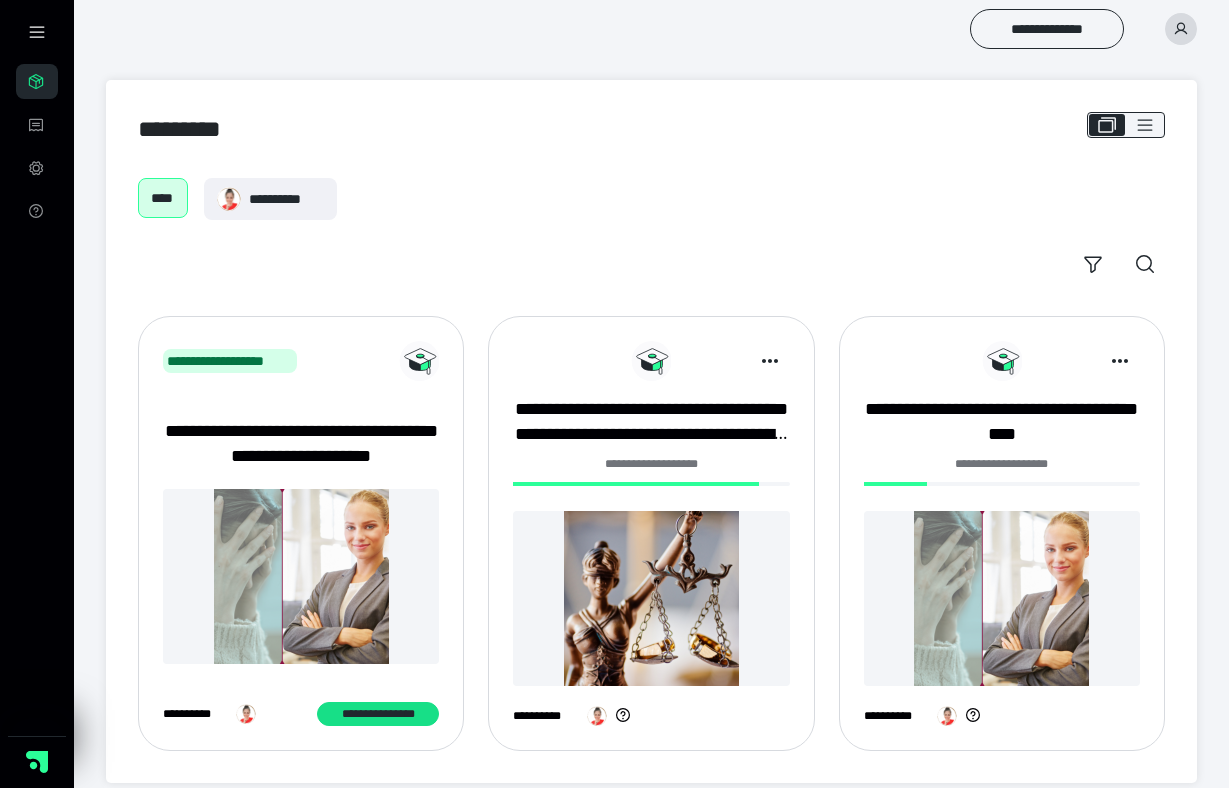 click on "****" at bounding box center (163, 198) 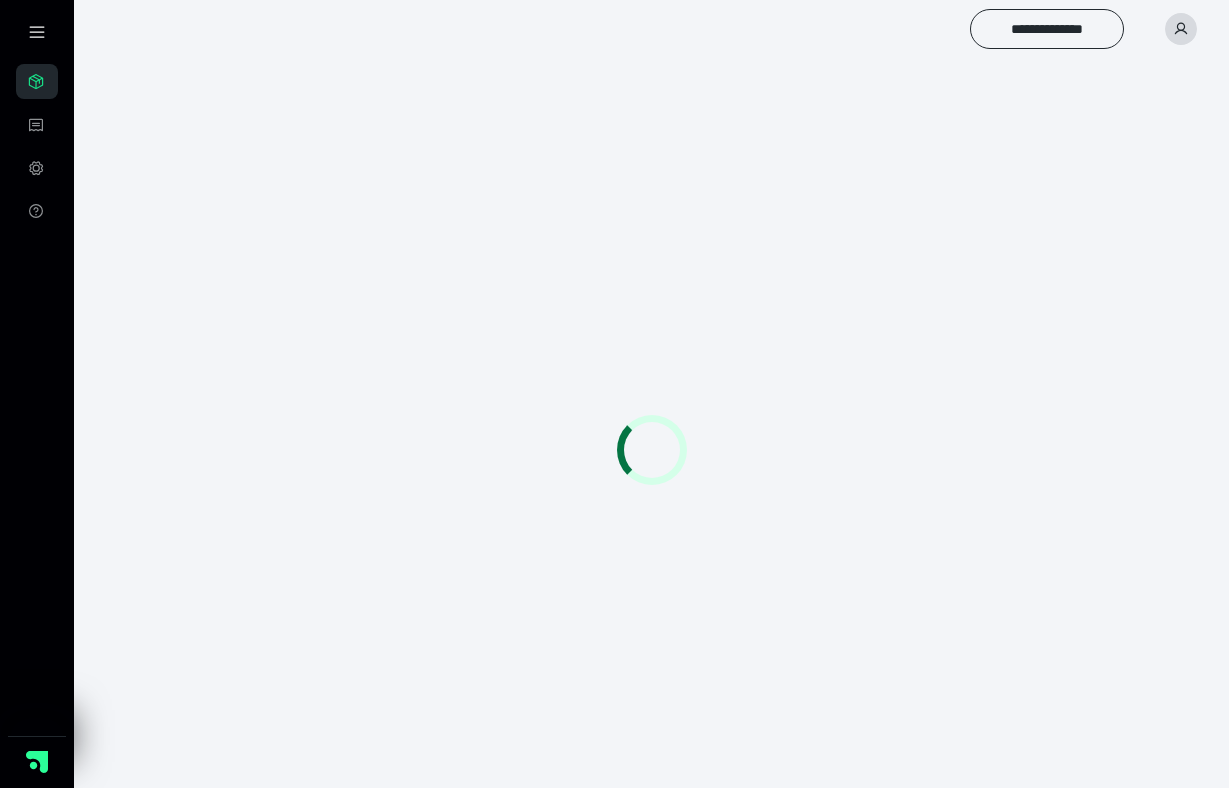scroll, scrollTop: 0, scrollLeft: 0, axis: both 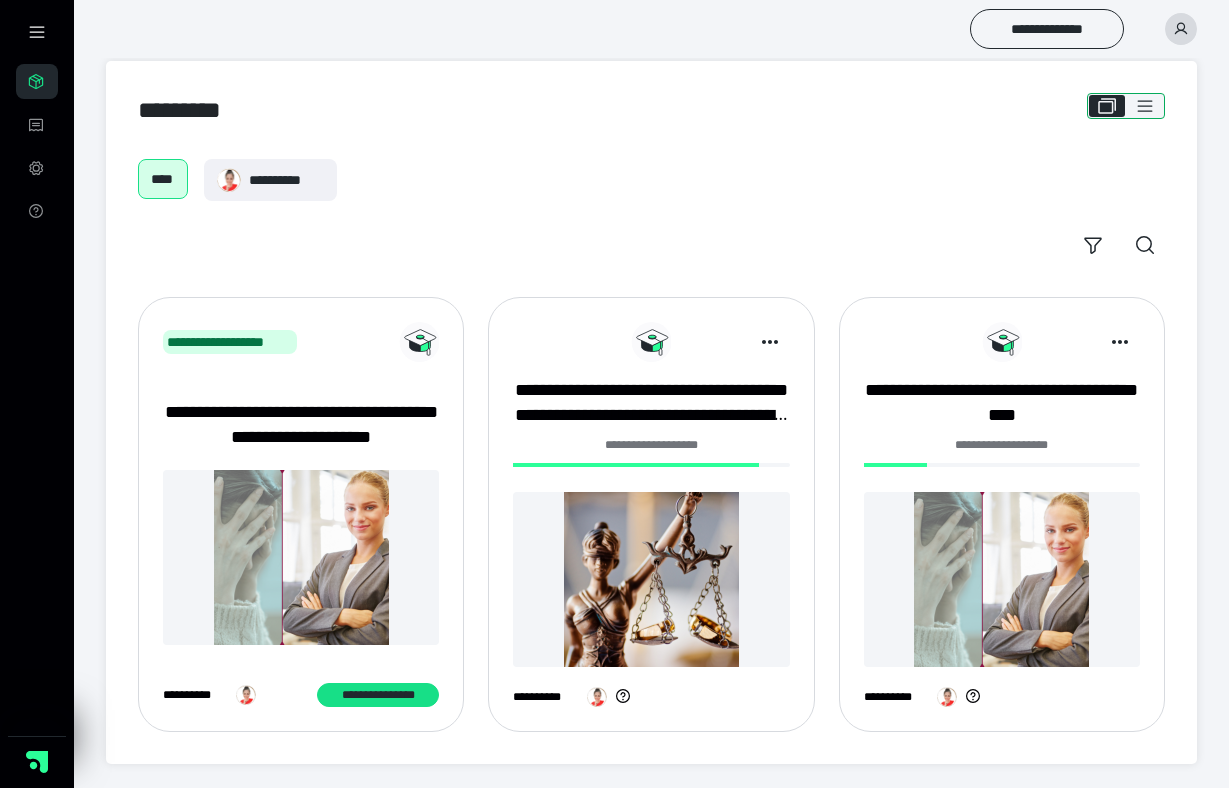 click at bounding box center (1145, 106) 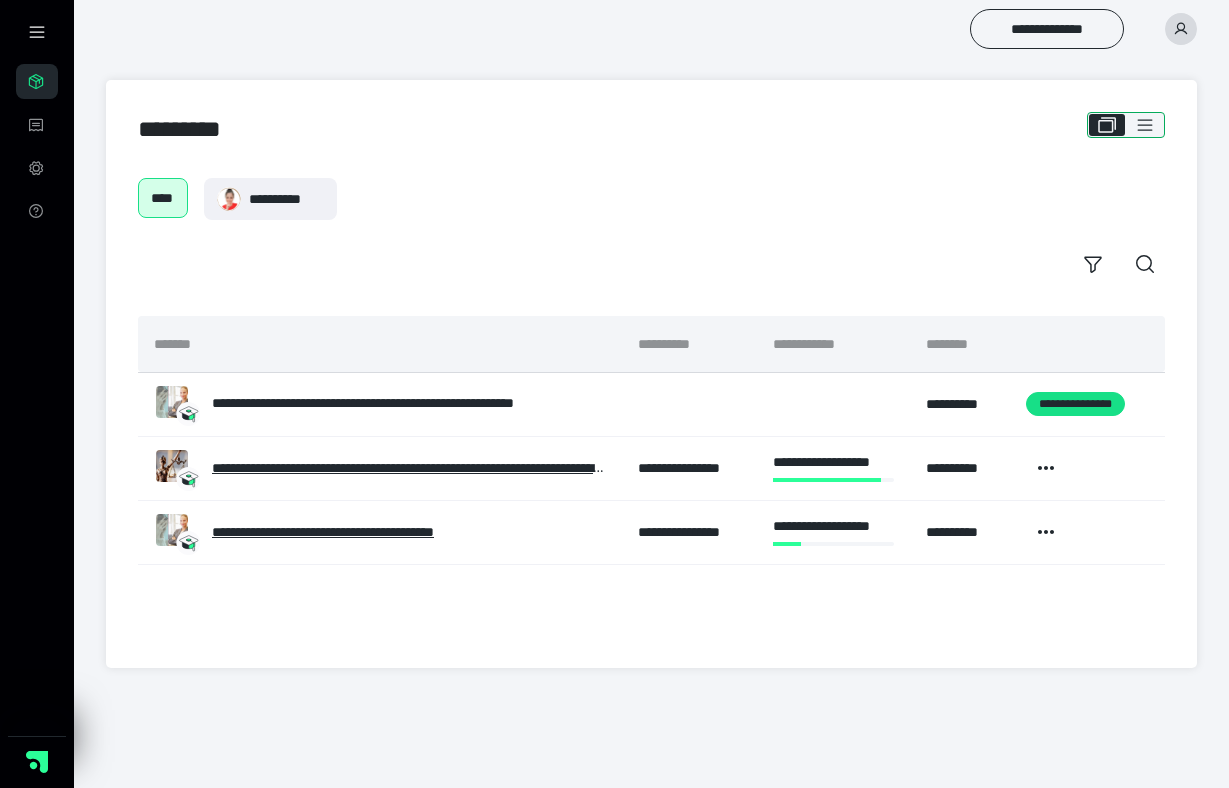 scroll, scrollTop: 0, scrollLeft: 0, axis: both 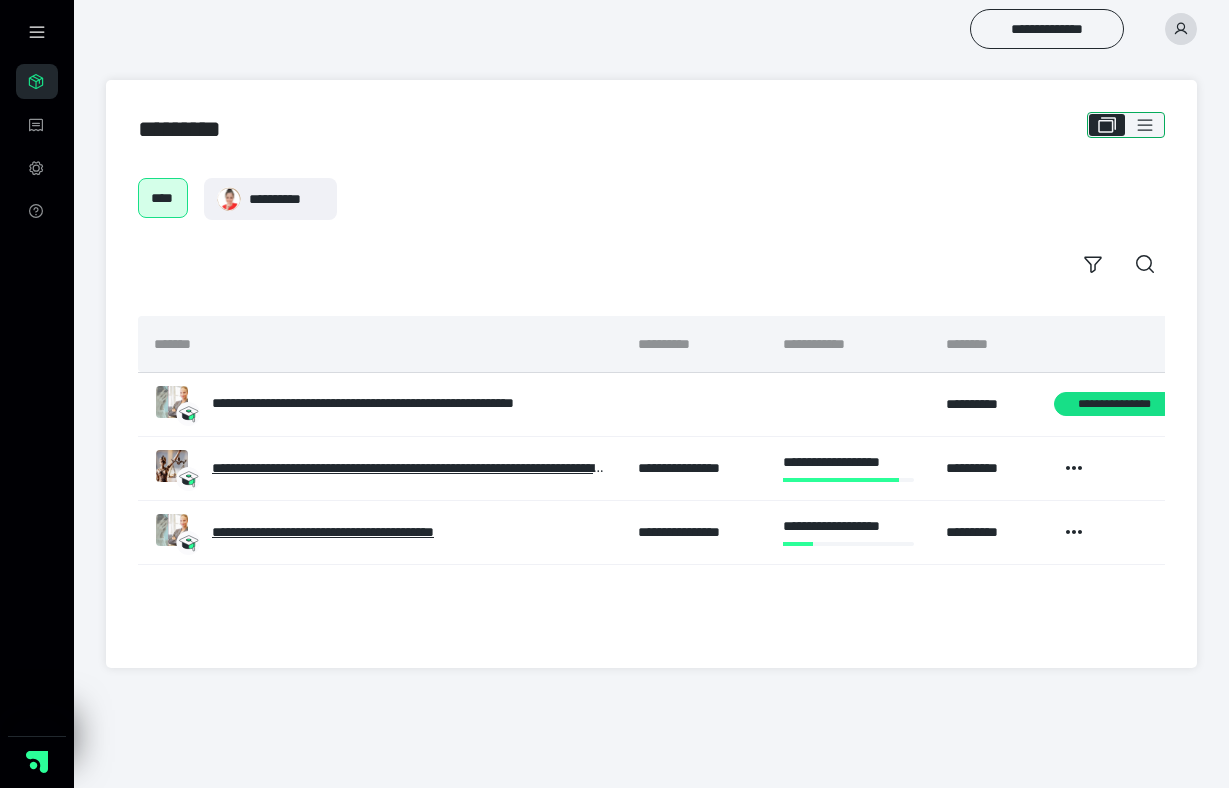 click 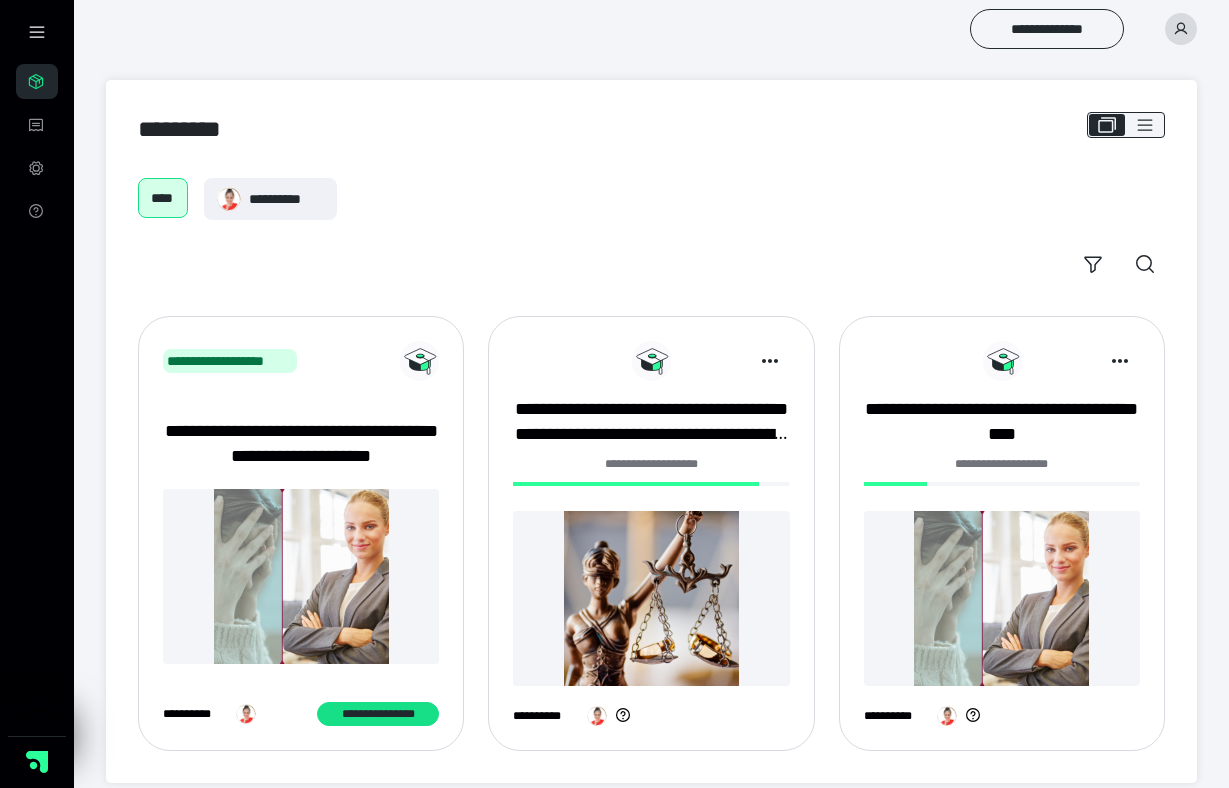 click at bounding box center (37, 32) 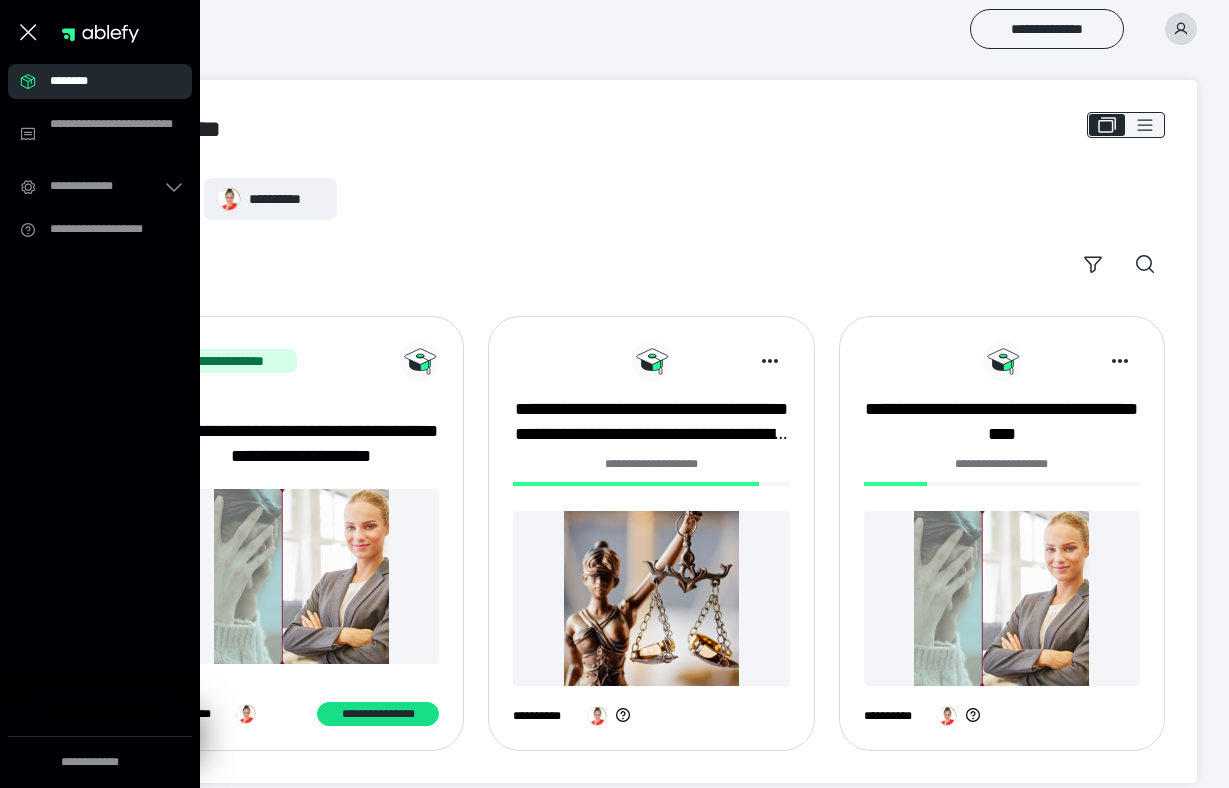 click on "********" at bounding box center (100, 81) 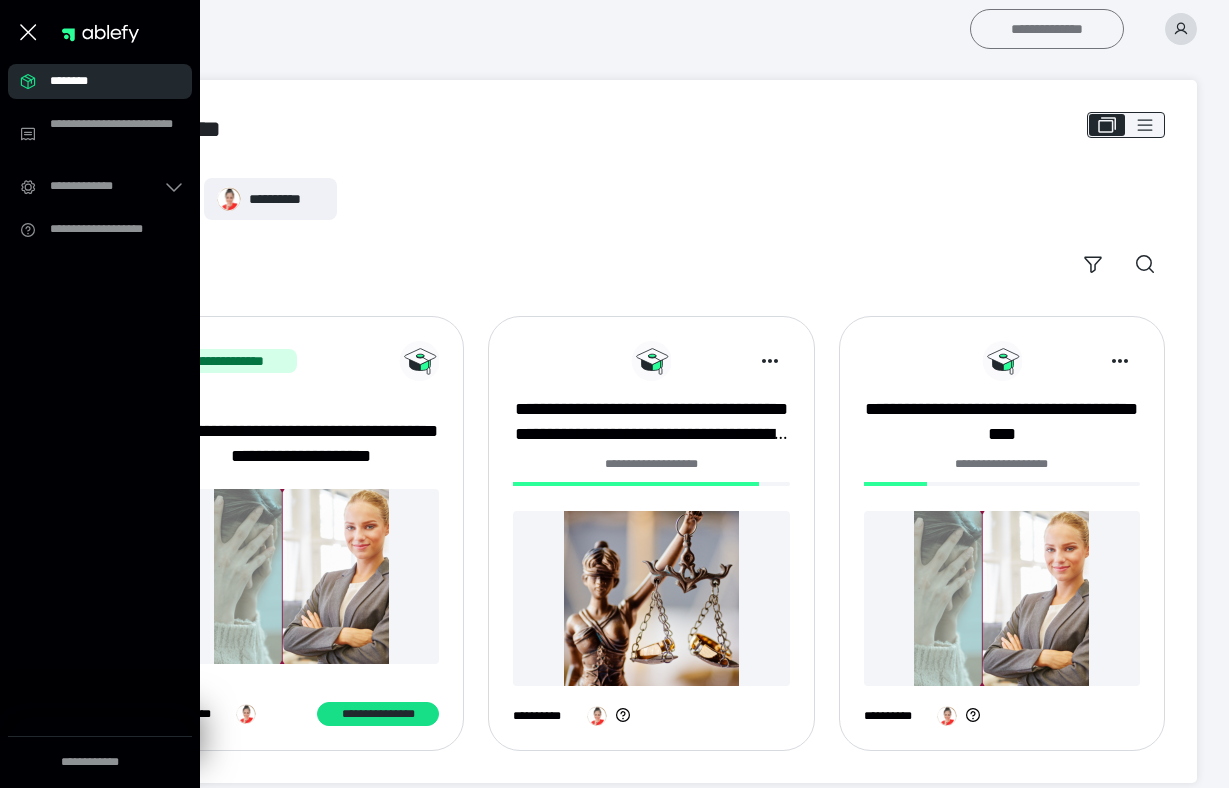 click on "**********" at bounding box center [1047, 29] 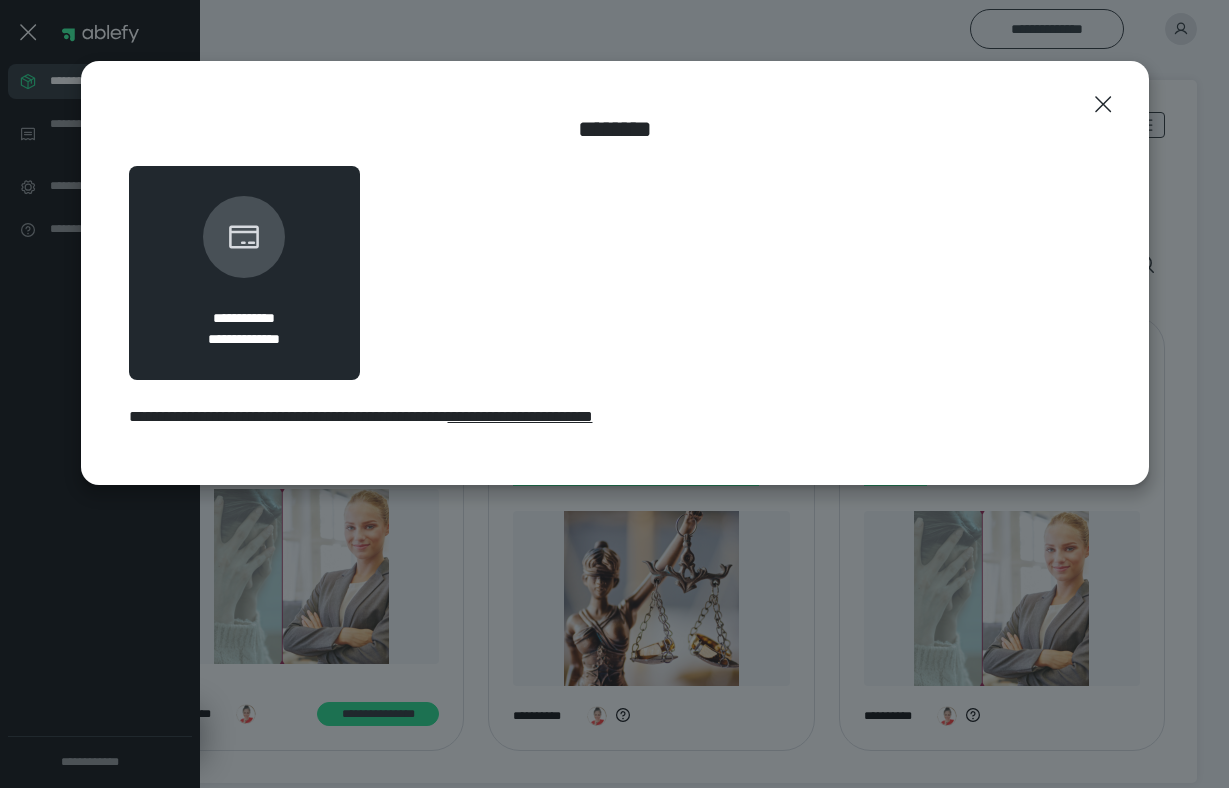click on "**********" at bounding box center (245, 273) 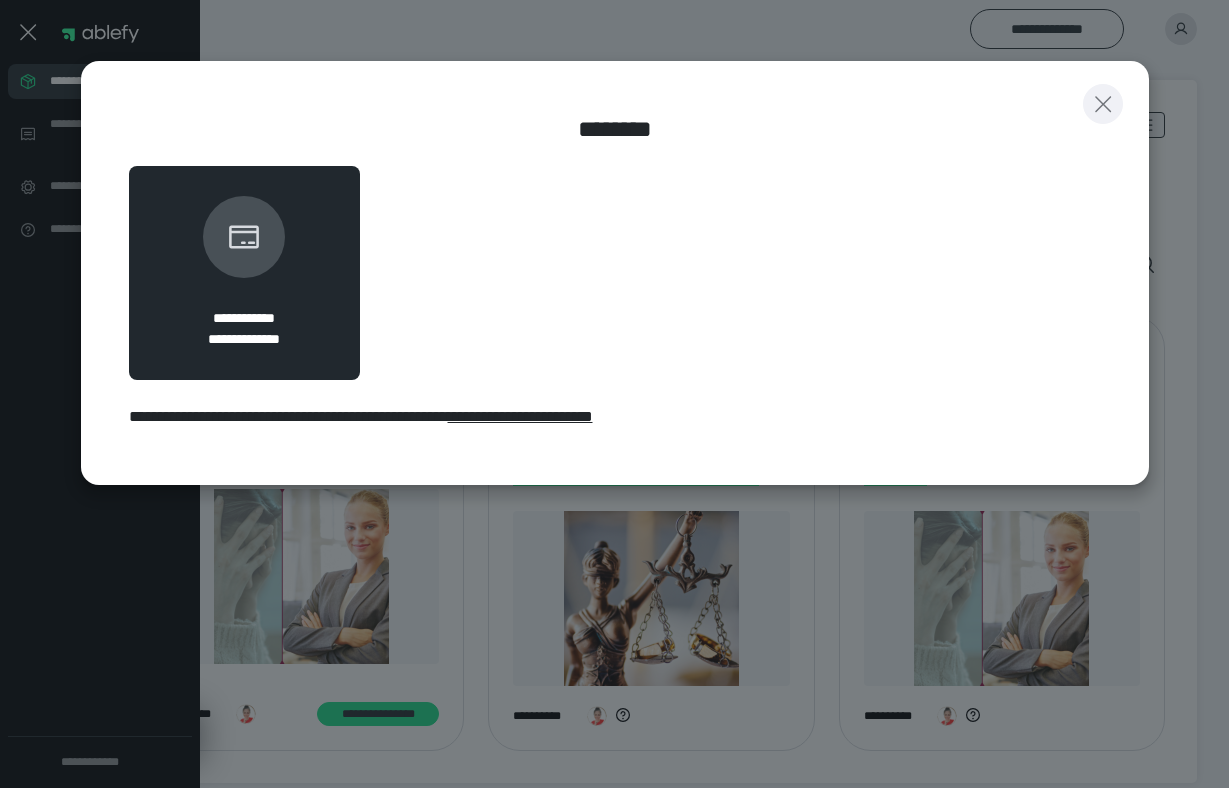 click 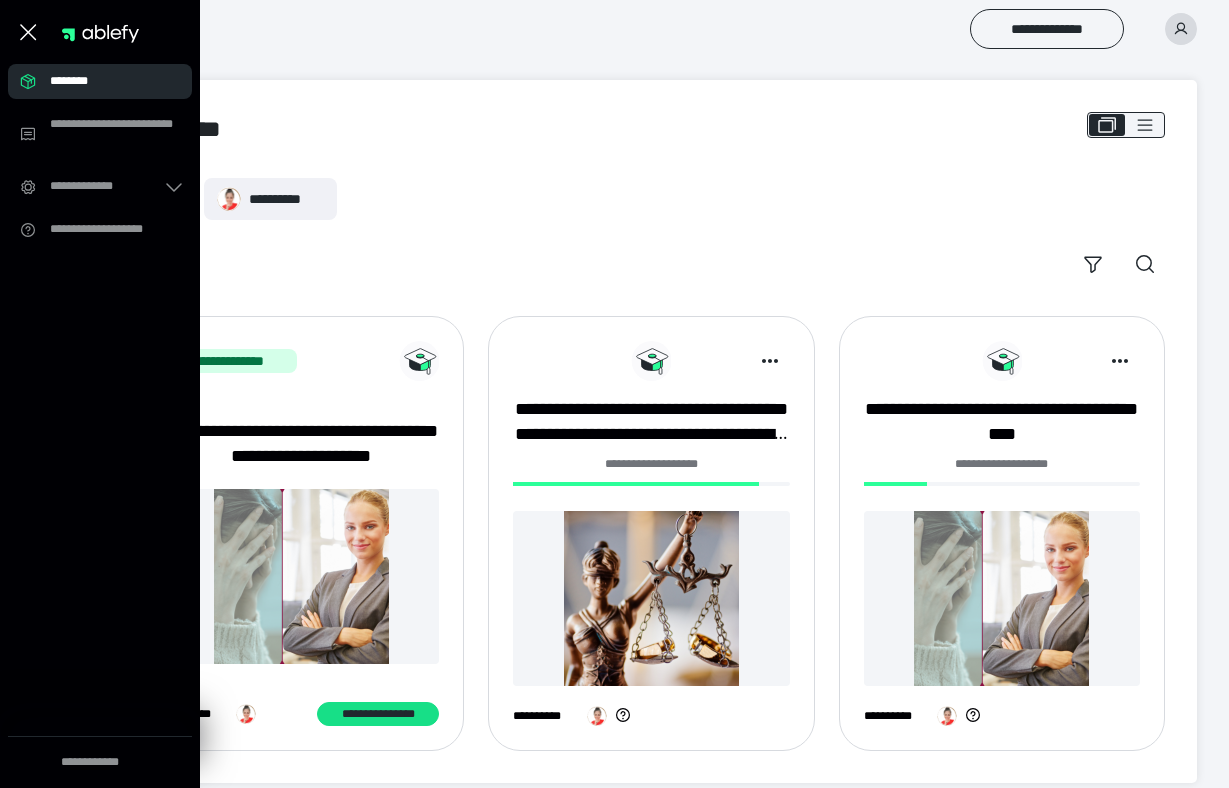 click 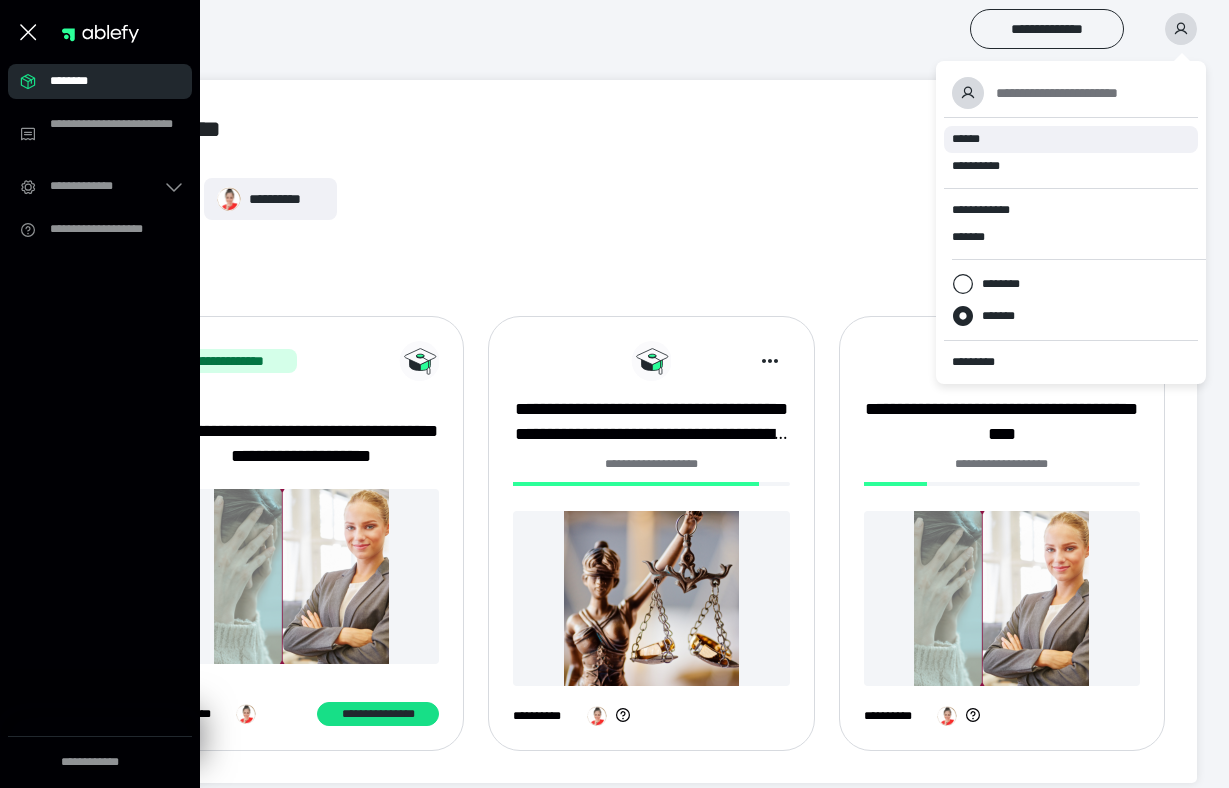 click on "******" at bounding box center [966, 139] 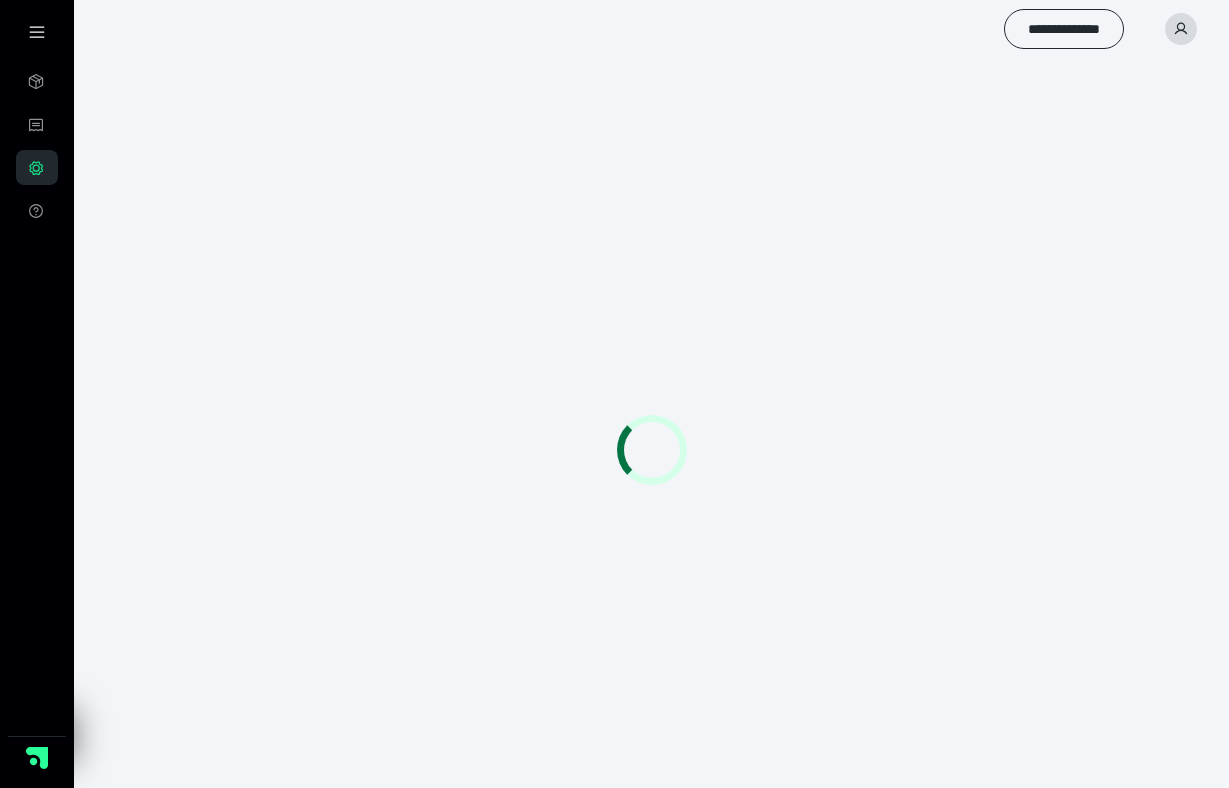 scroll, scrollTop: 0, scrollLeft: 0, axis: both 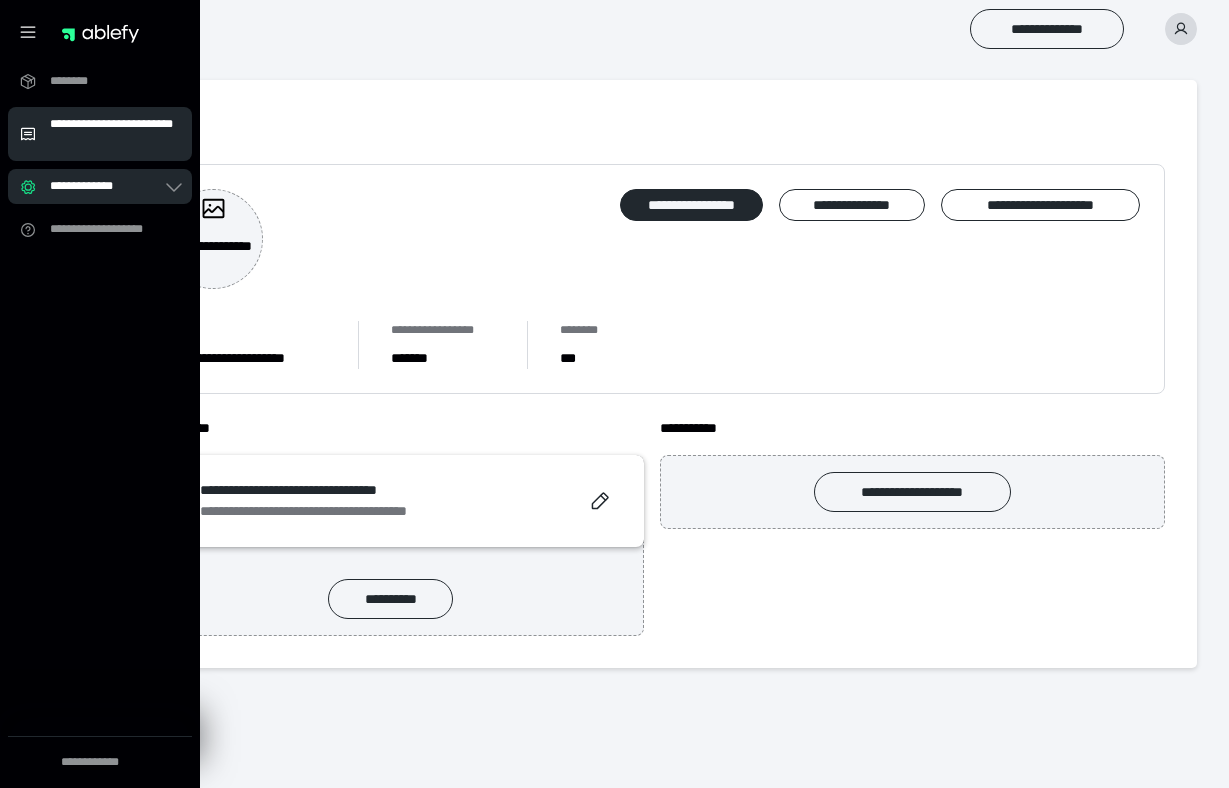 click on "**********" at bounding box center (115, 134) 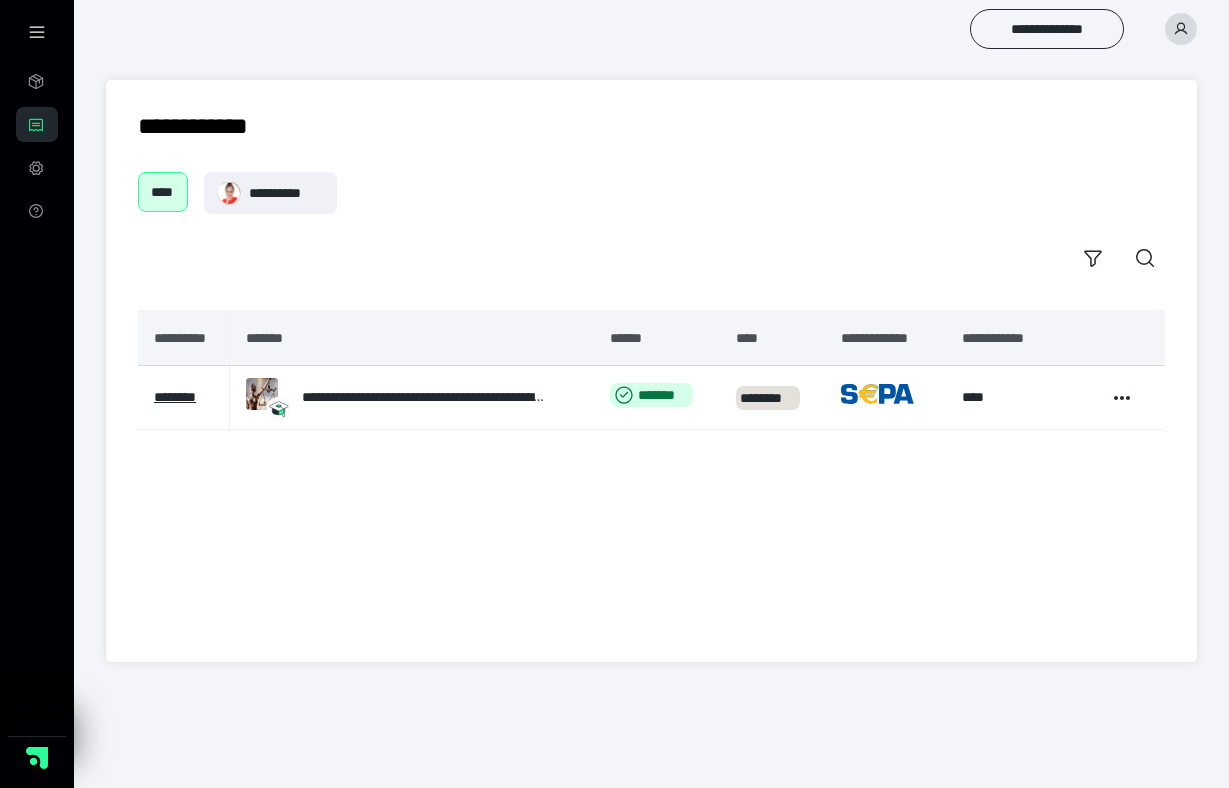 click on "****" at bounding box center (163, 192) 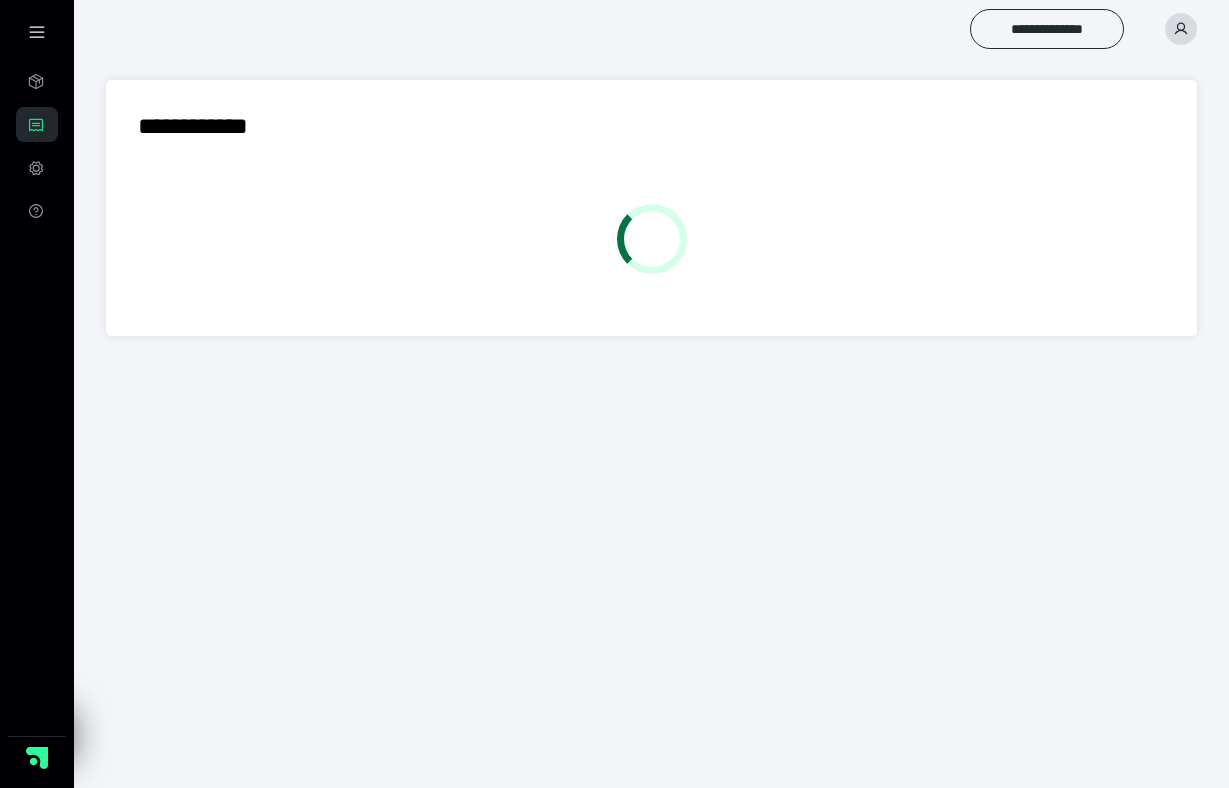 scroll, scrollTop: 0, scrollLeft: 0, axis: both 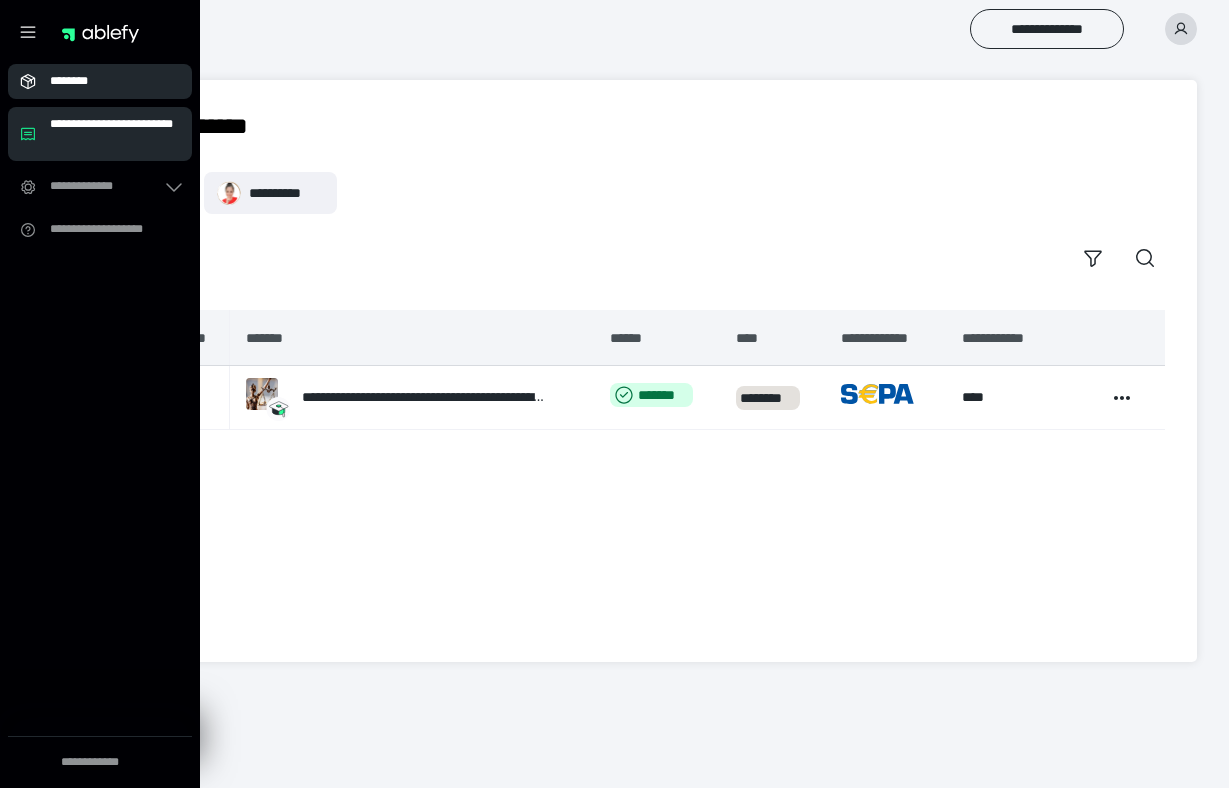 click on "********" at bounding box center [100, 81] 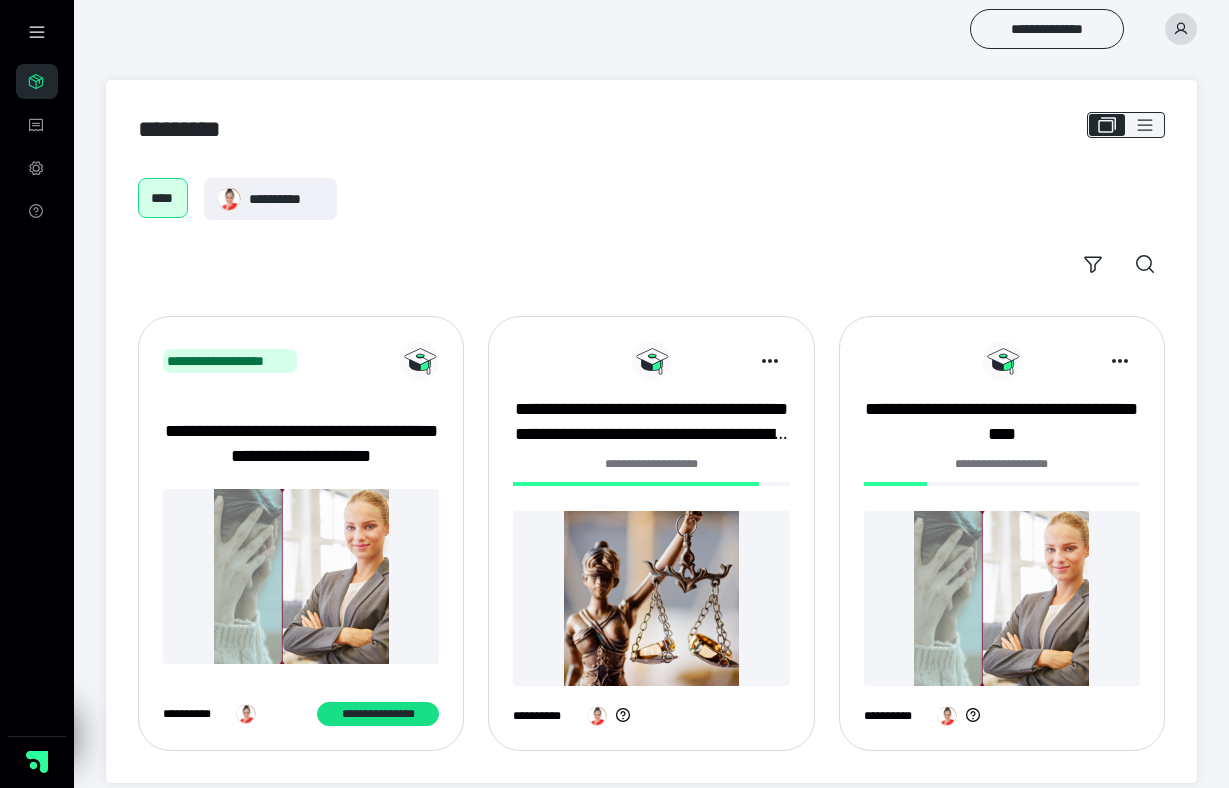 click on "**********" at bounding box center (651, 199) 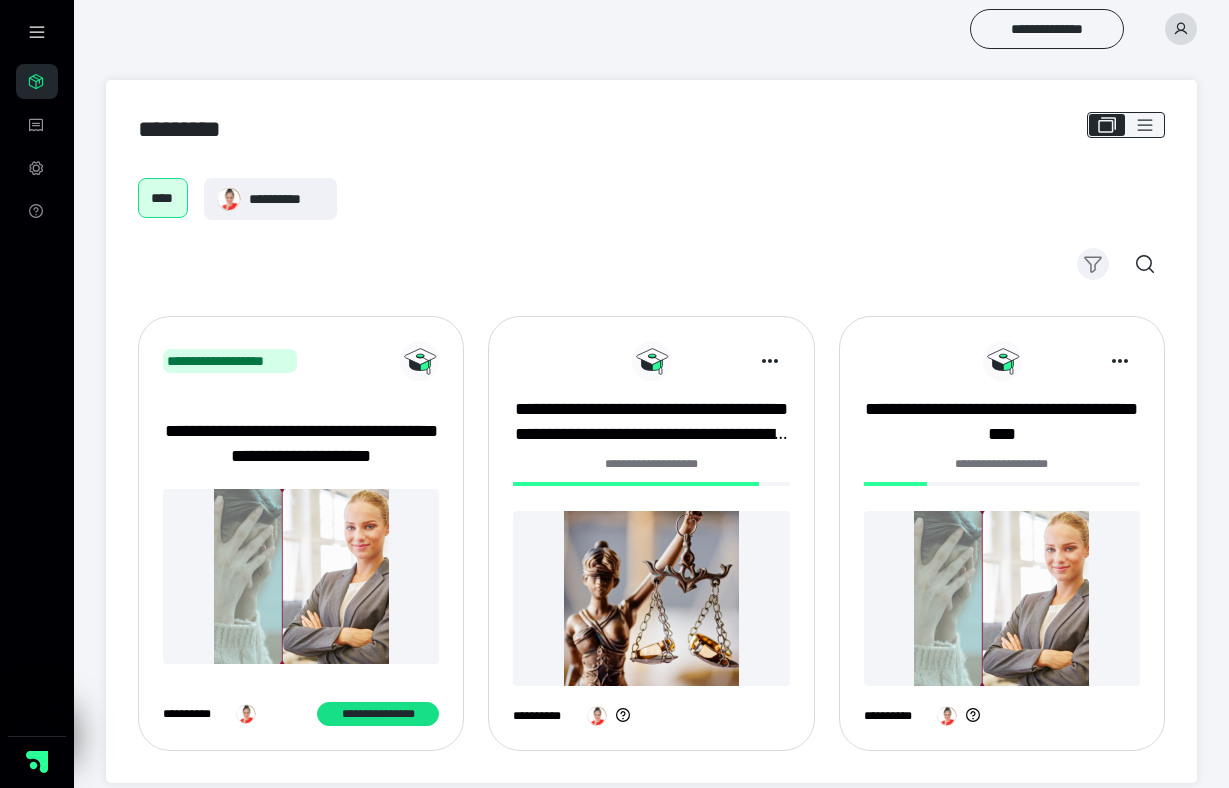 click 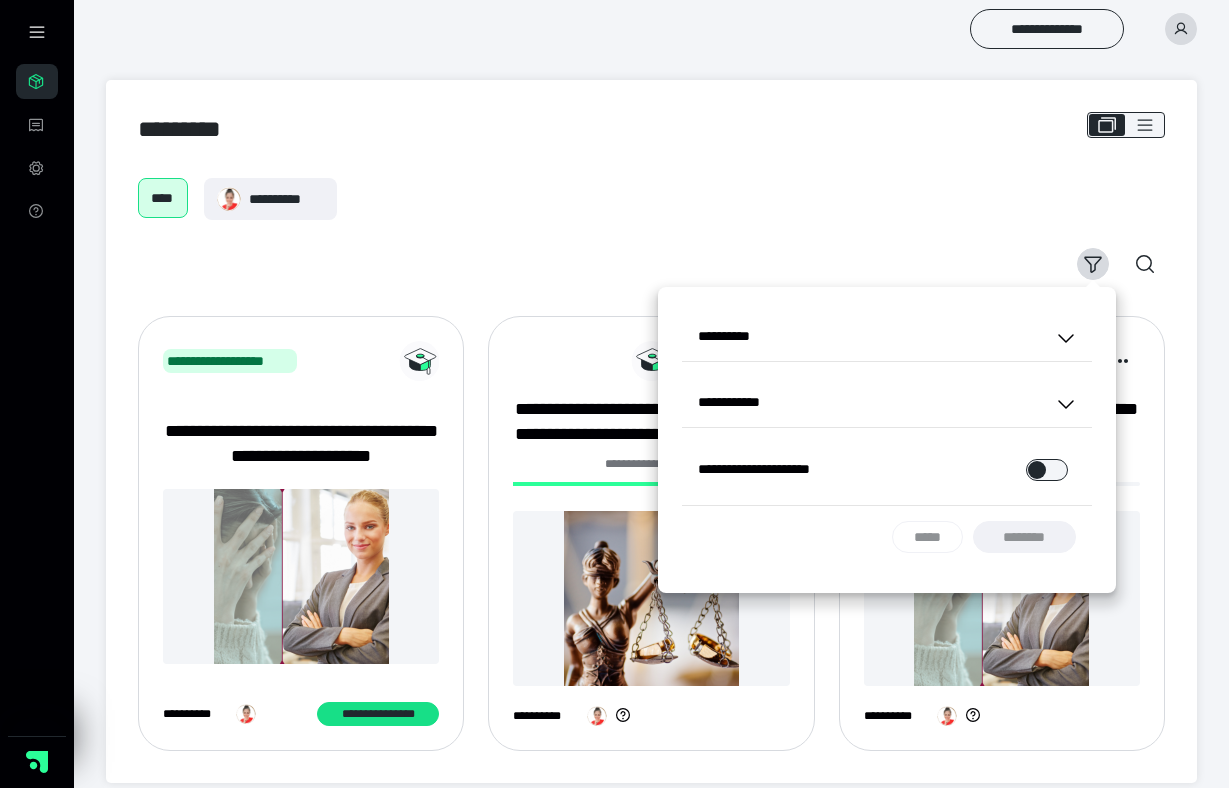 click 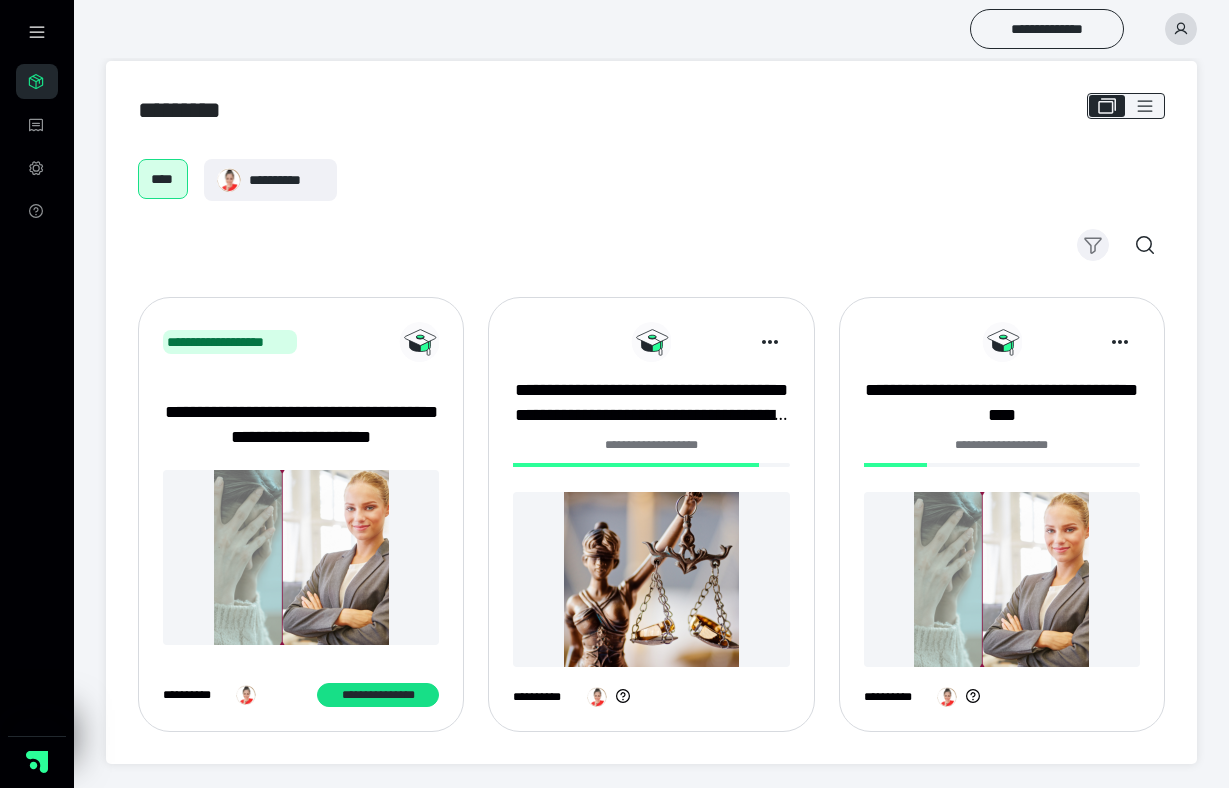 scroll, scrollTop: 19, scrollLeft: 0, axis: vertical 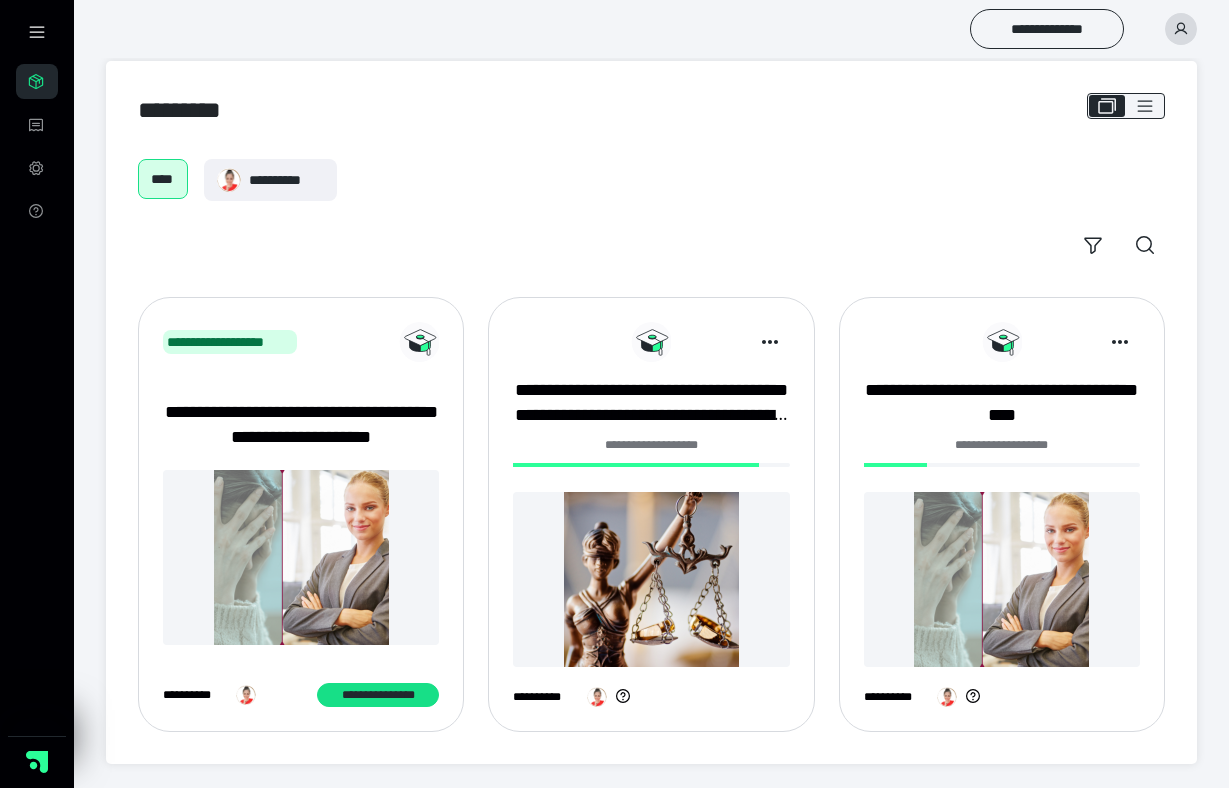 click on "**********" at bounding box center (195, 695) 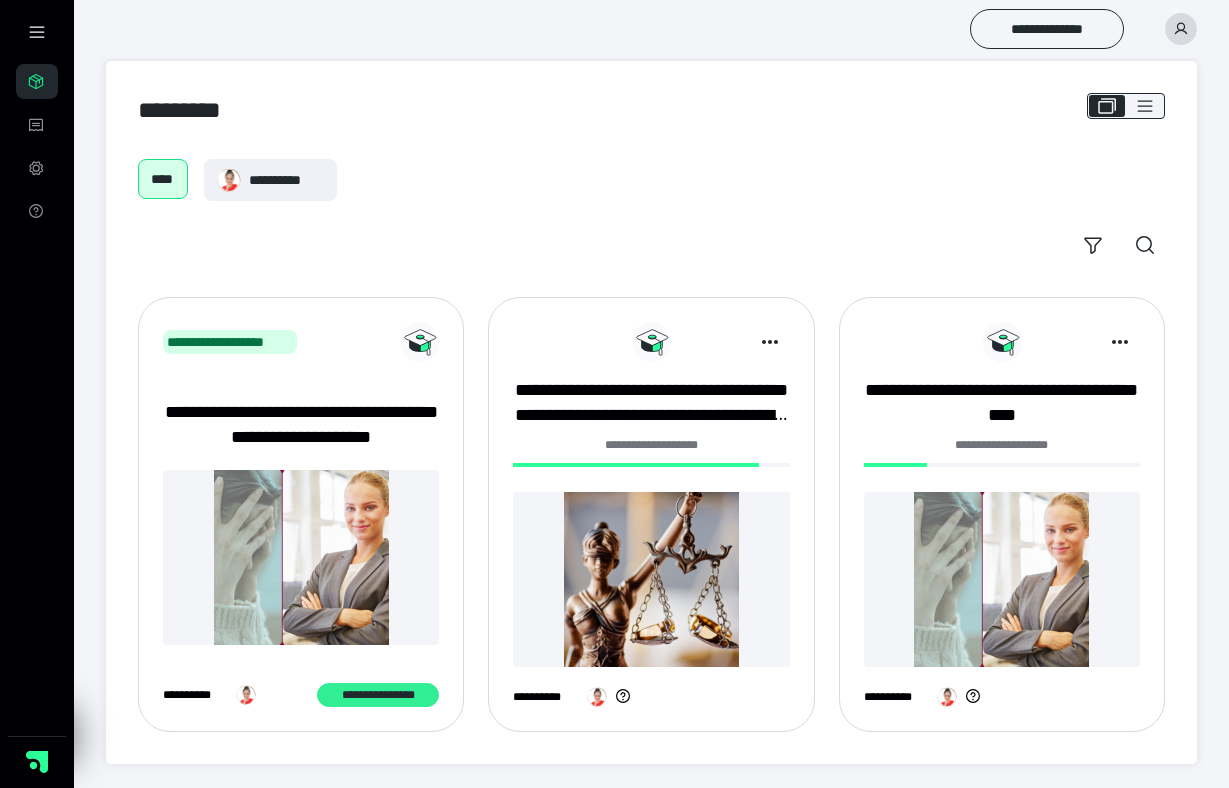 click on "**********" at bounding box center [378, 695] 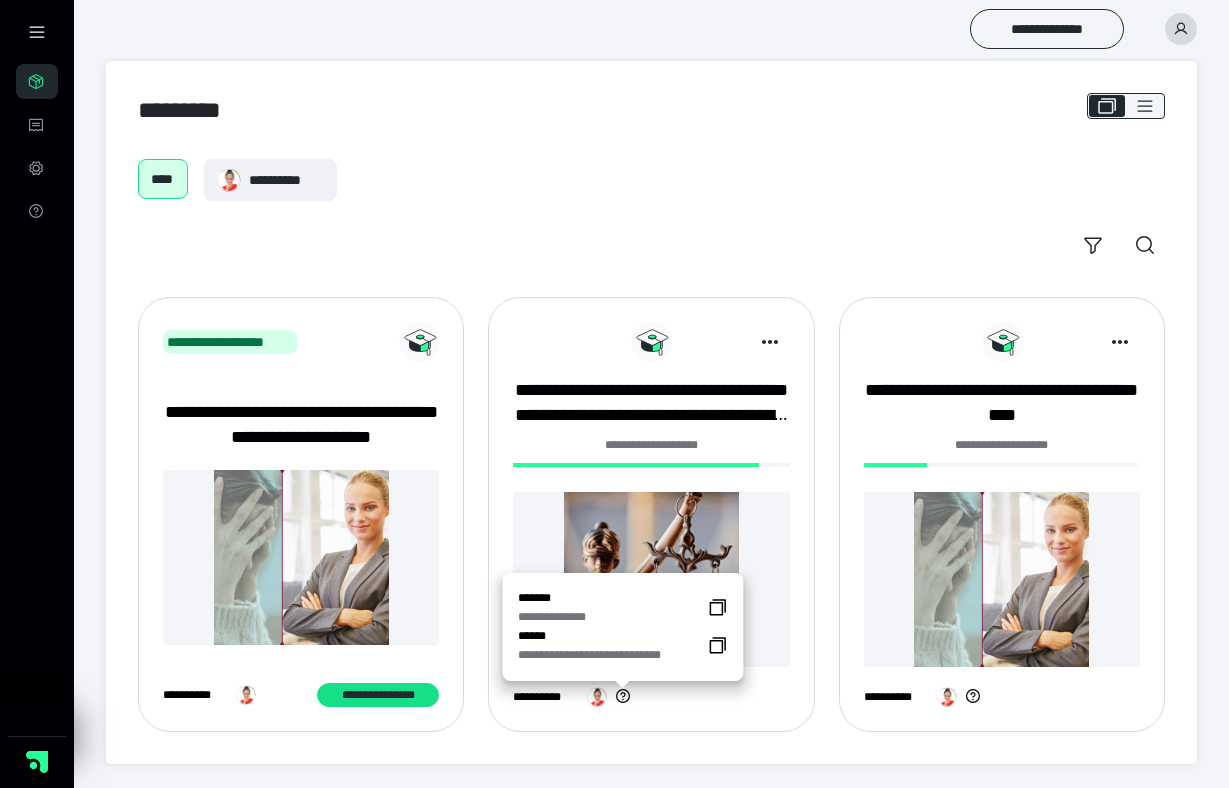 click 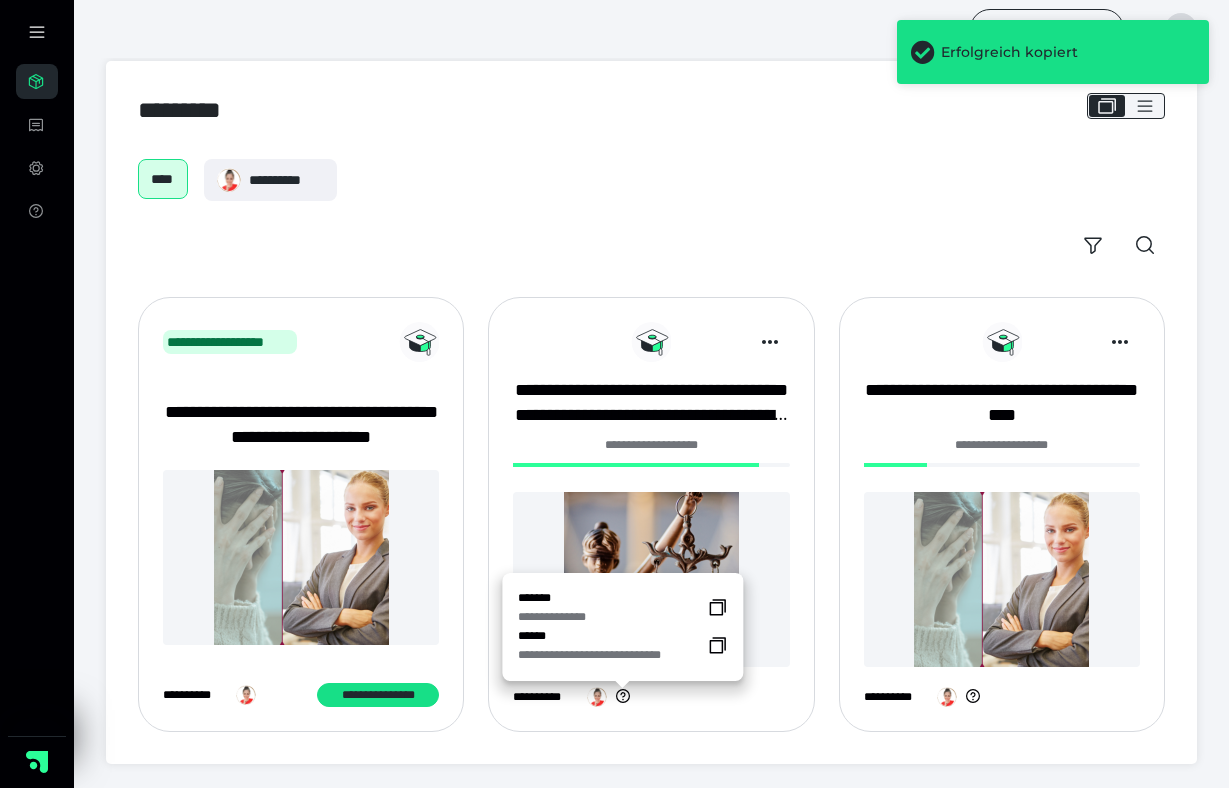 click 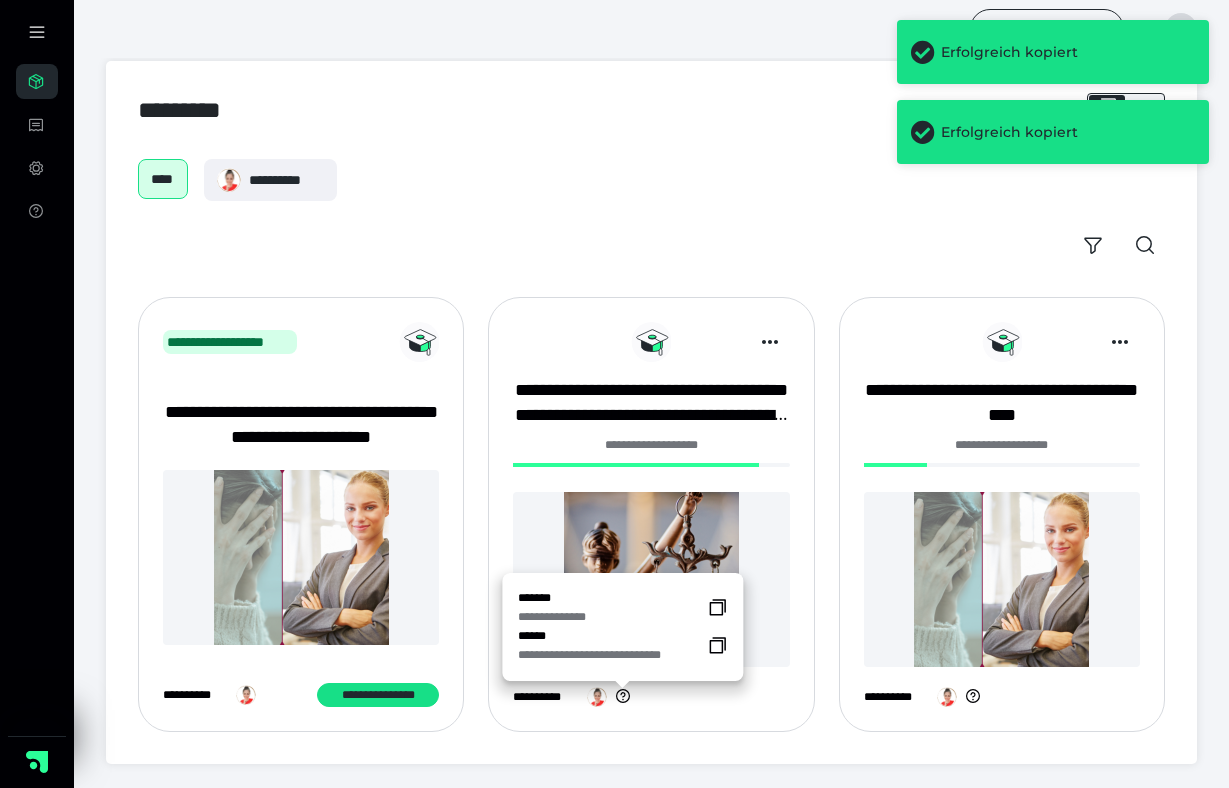 click 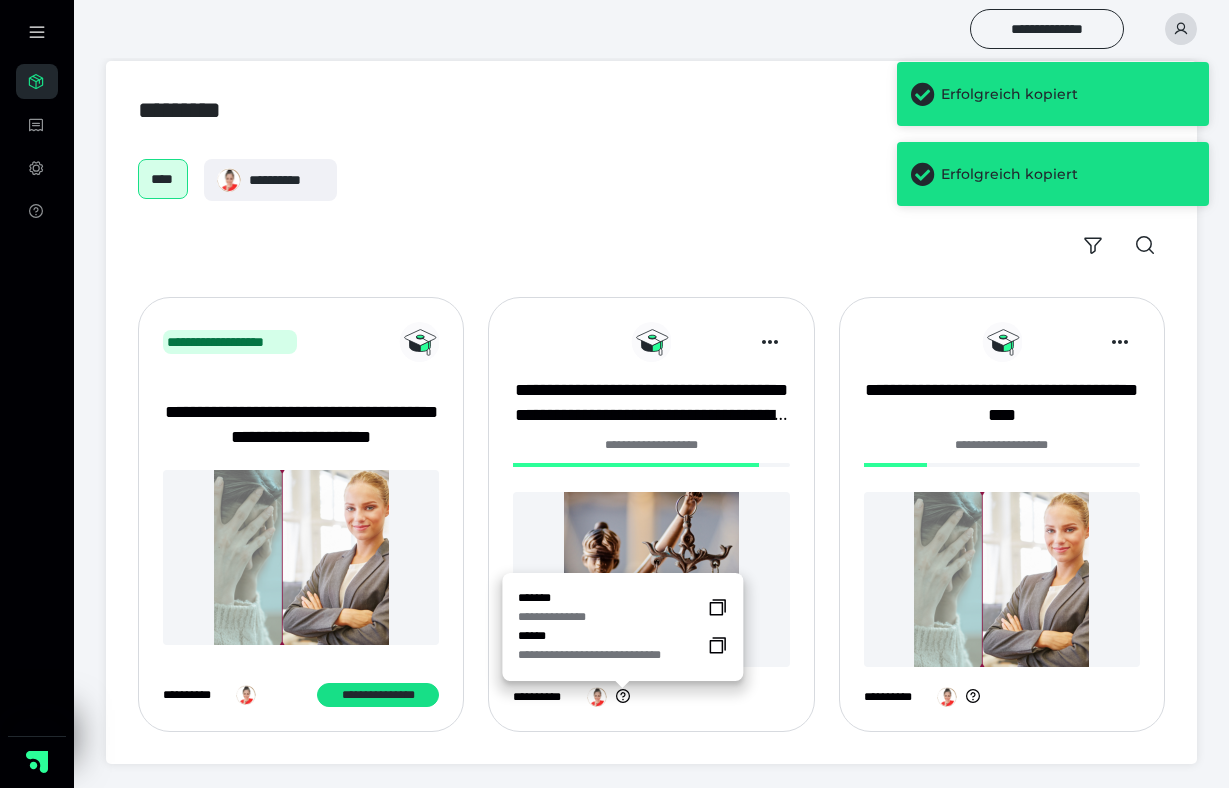 click 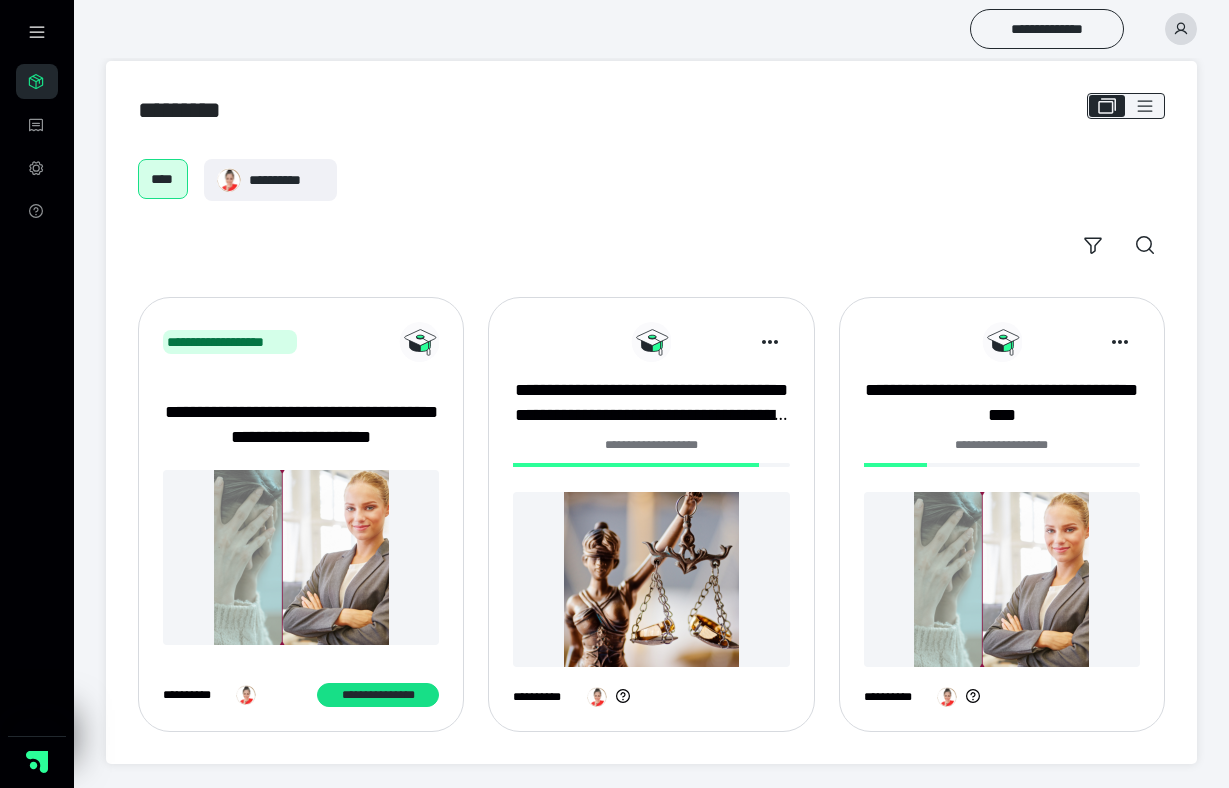 scroll, scrollTop: 19, scrollLeft: 0, axis: vertical 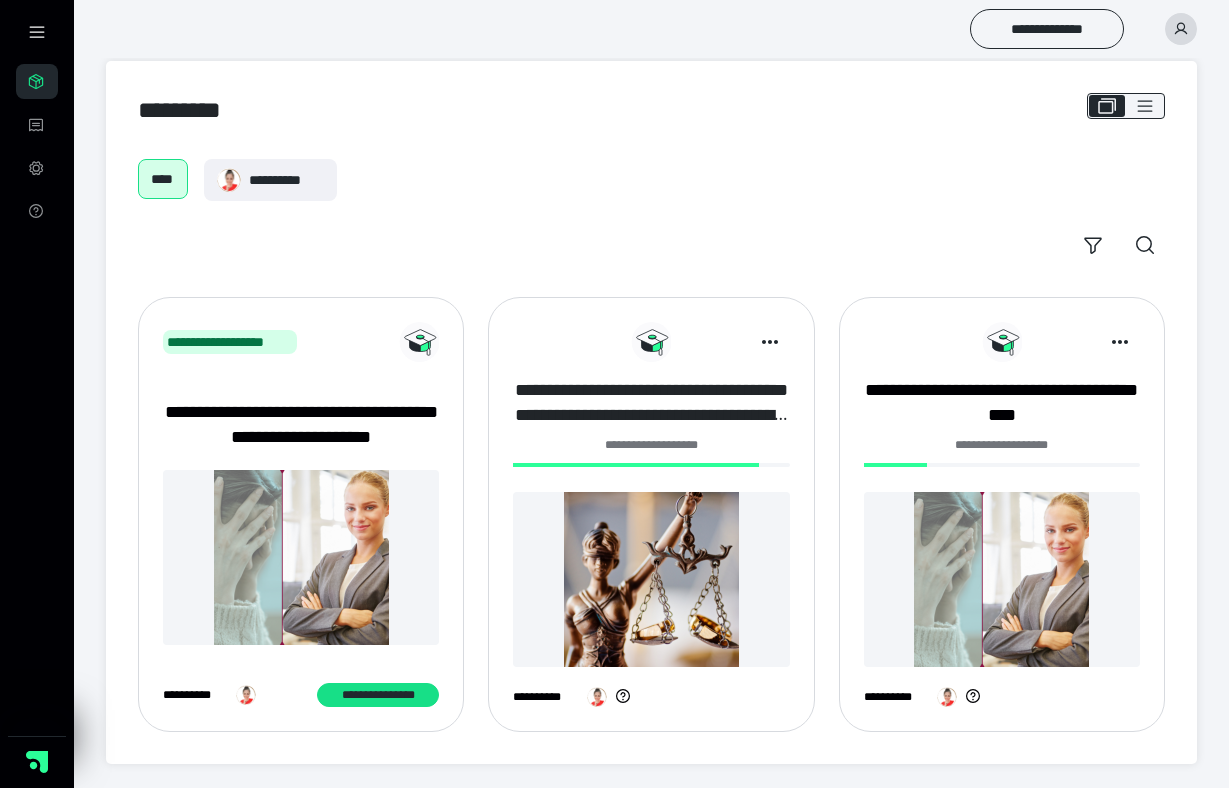 click on "**********" at bounding box center [651, 403] 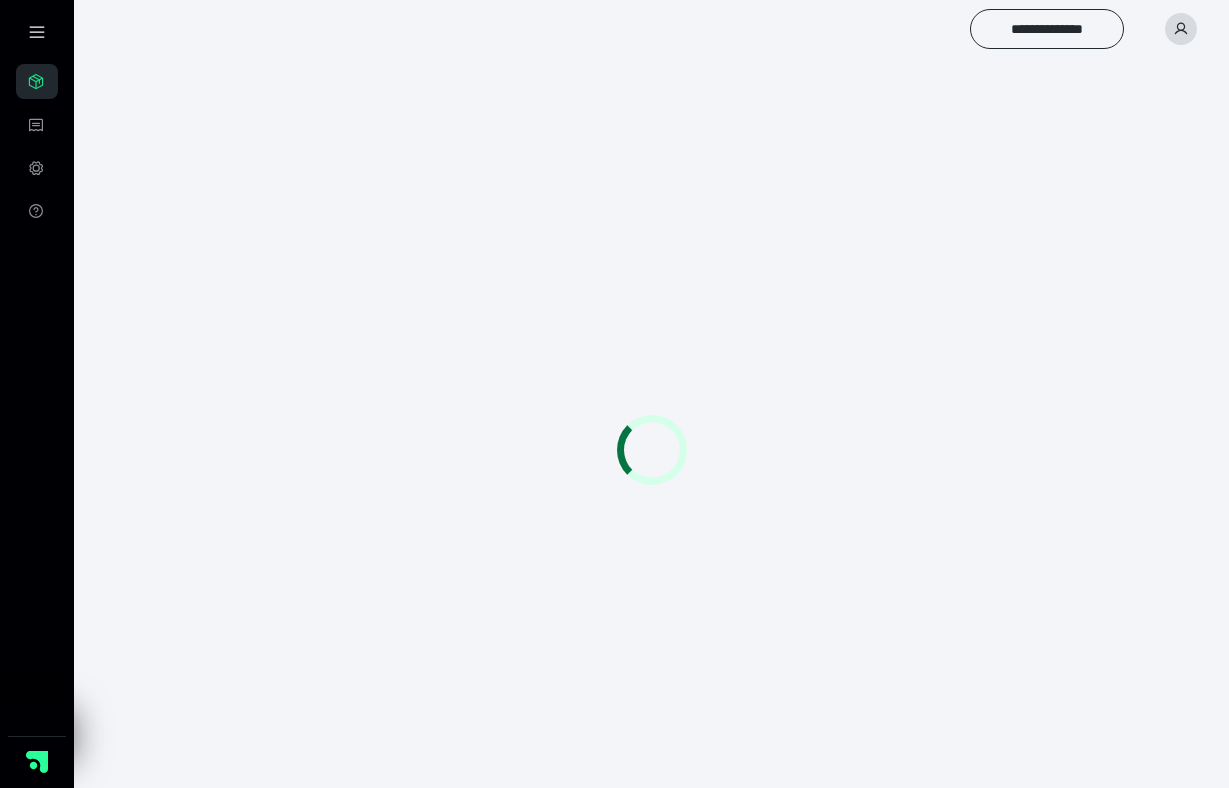 scroll, scrollTop: 0, scrollLeft: 0, axis: both 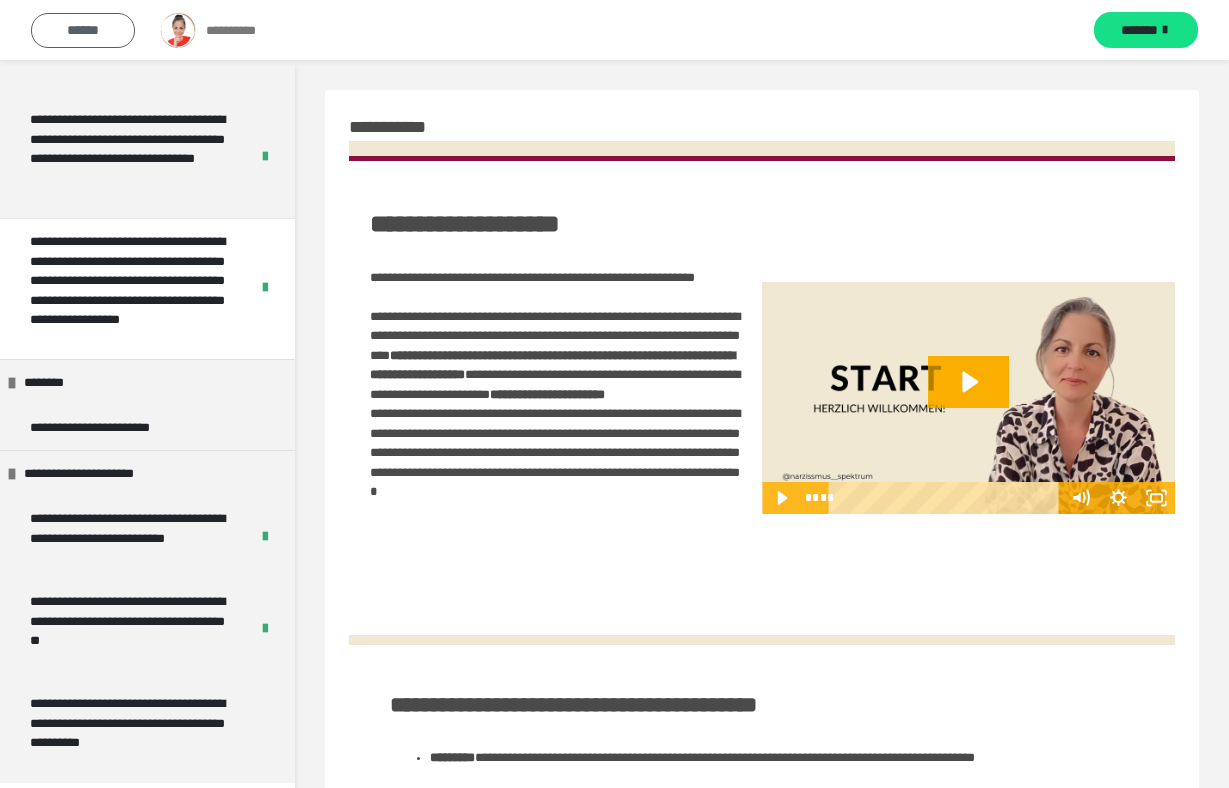 click on "******" at bounding box center [83, 30] 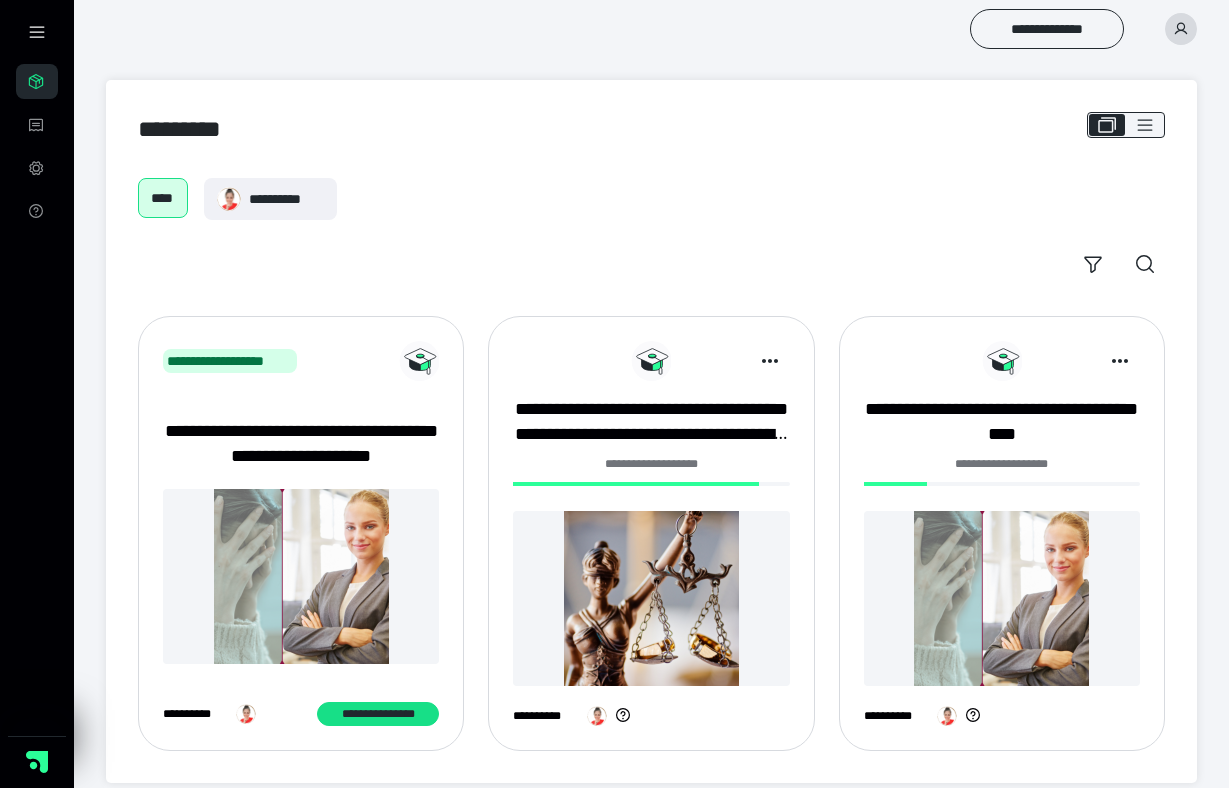 scroll, scrollTop: 19, scrollLeft: 0, axis: vertical 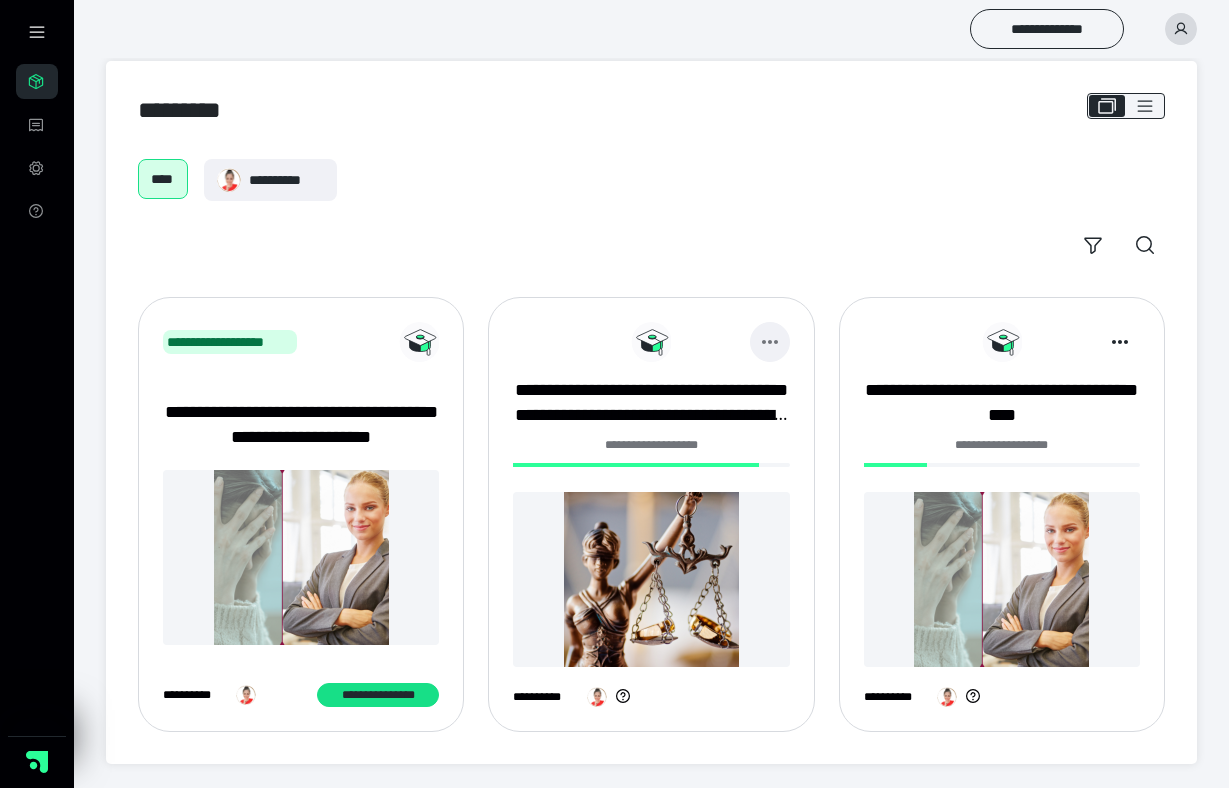 click 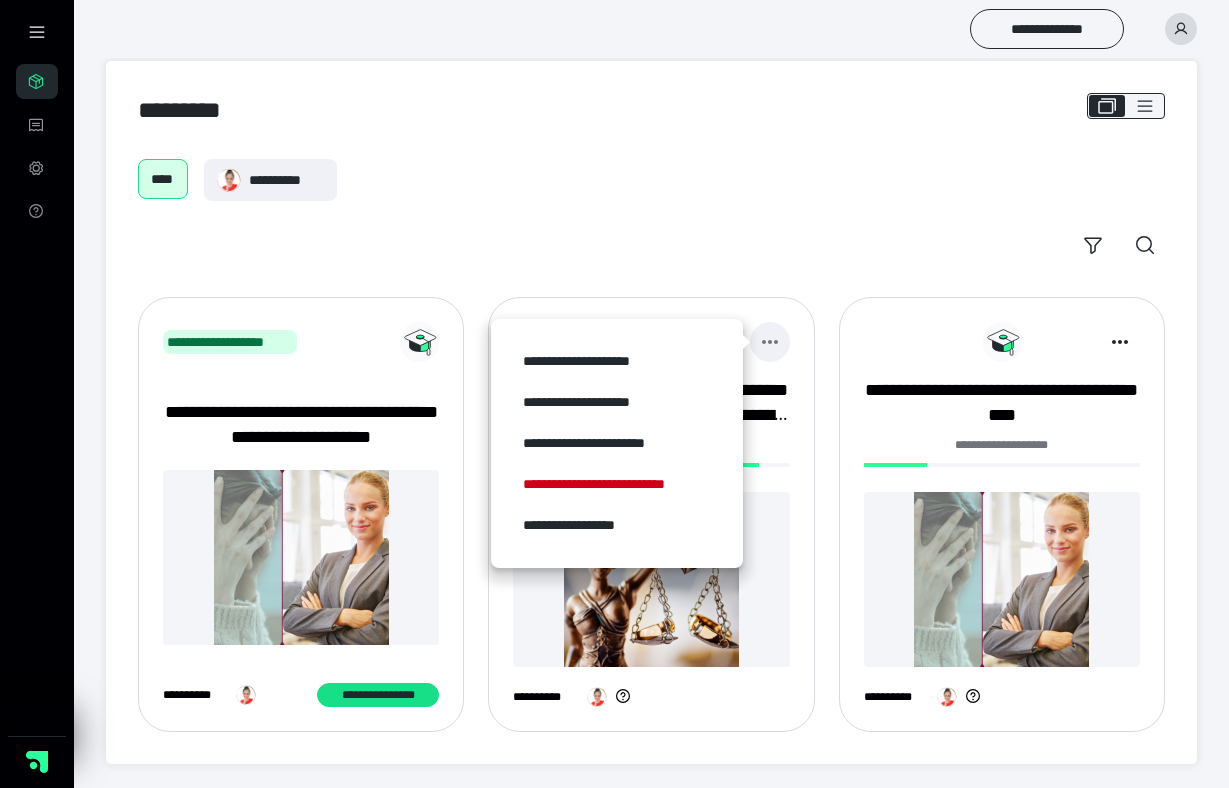 click at bounding box center [770, 342] 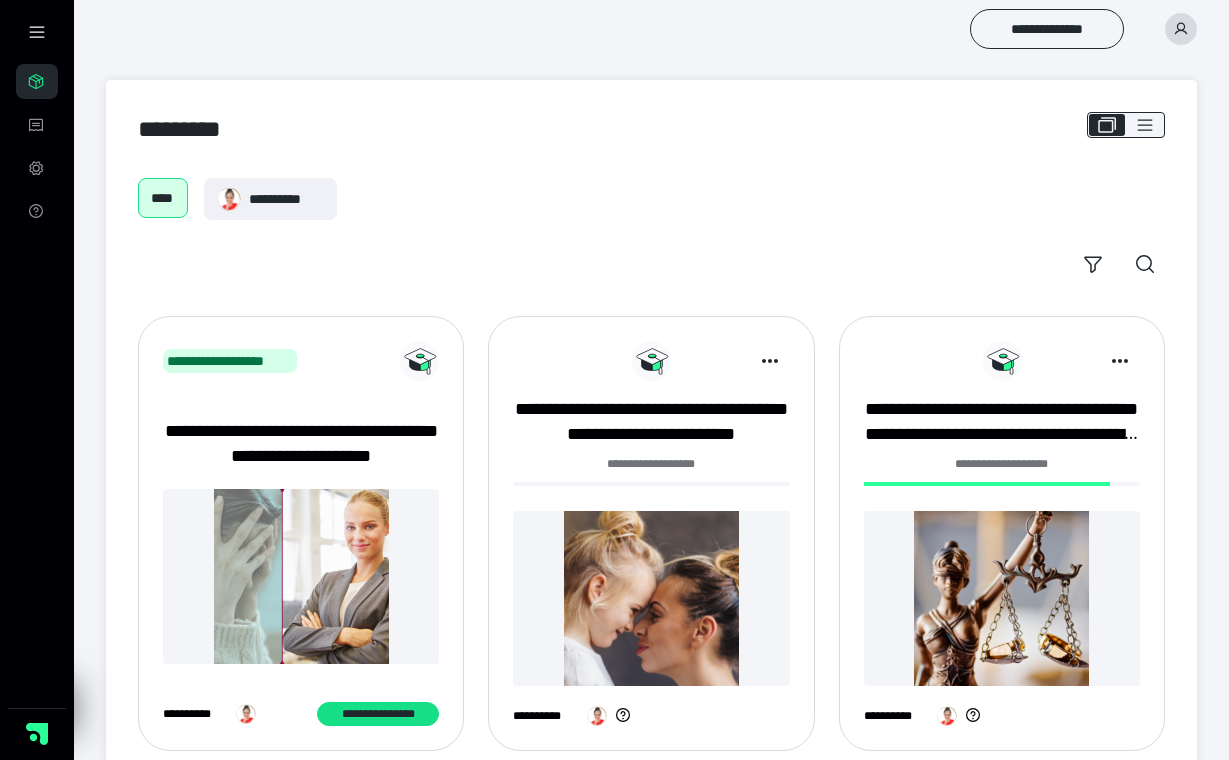 scroll, scrollTop: 0, scrollLeft: 0, axis: both 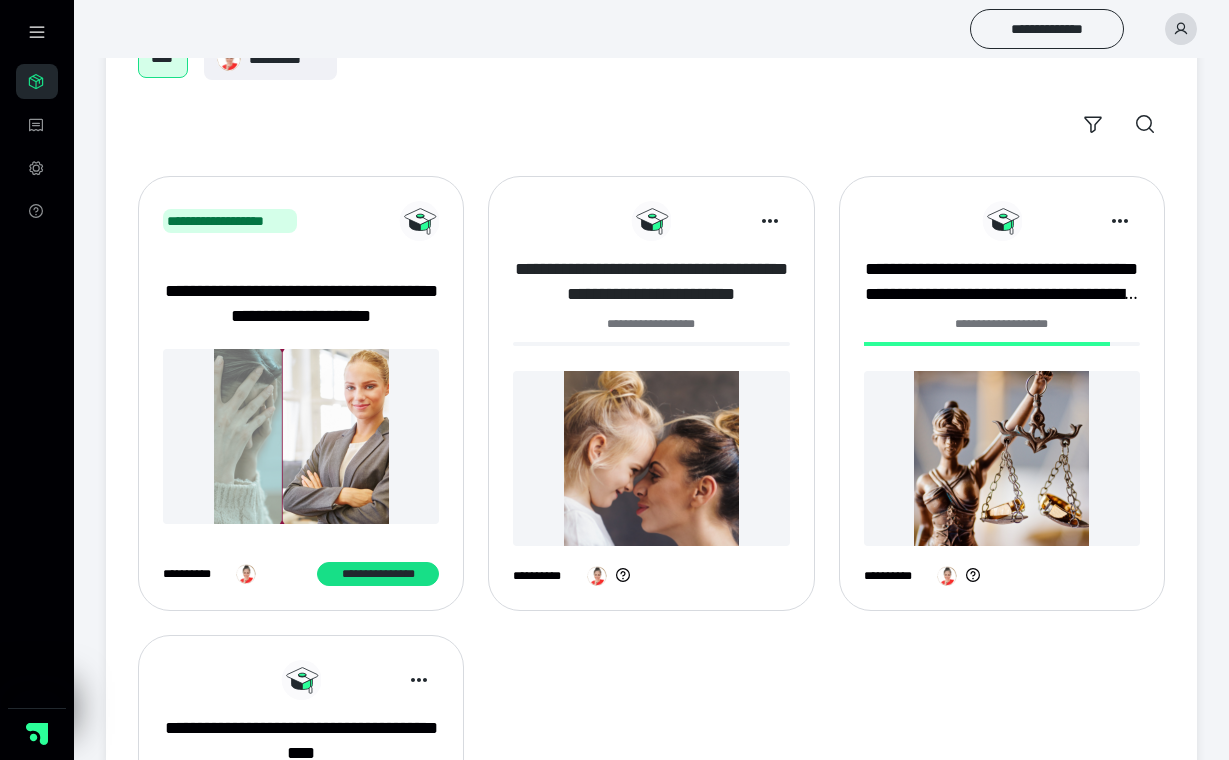 click on "**********" at bounding box center [651, 282] 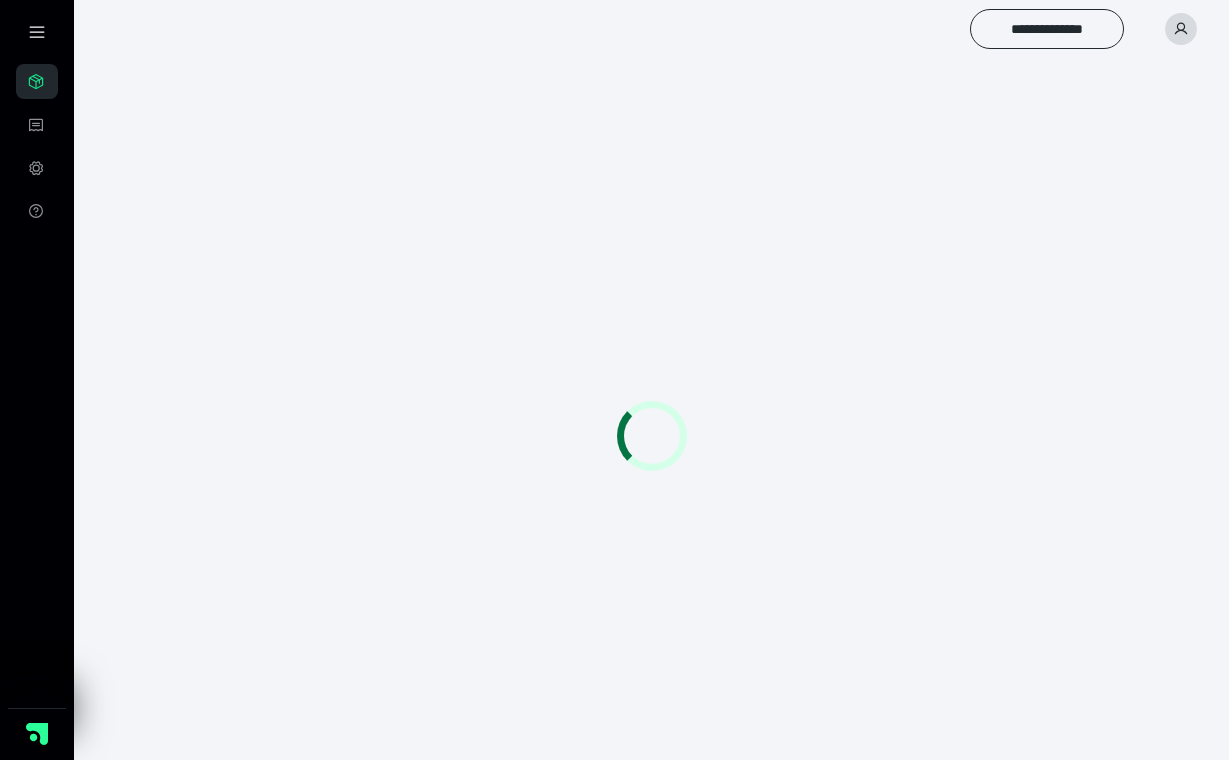 scroll, scrollTop: 0, scrollLeft: 0, axis: both 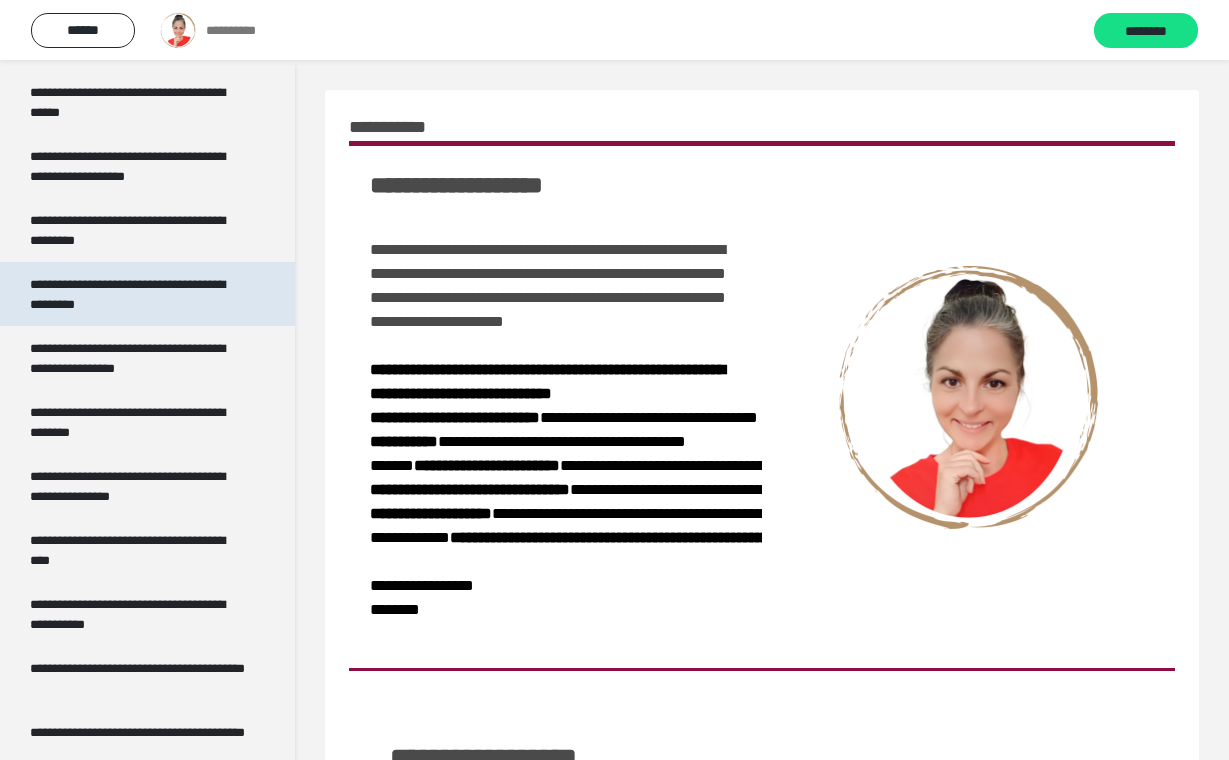 click on "**********" at bounding box center [139, 294] 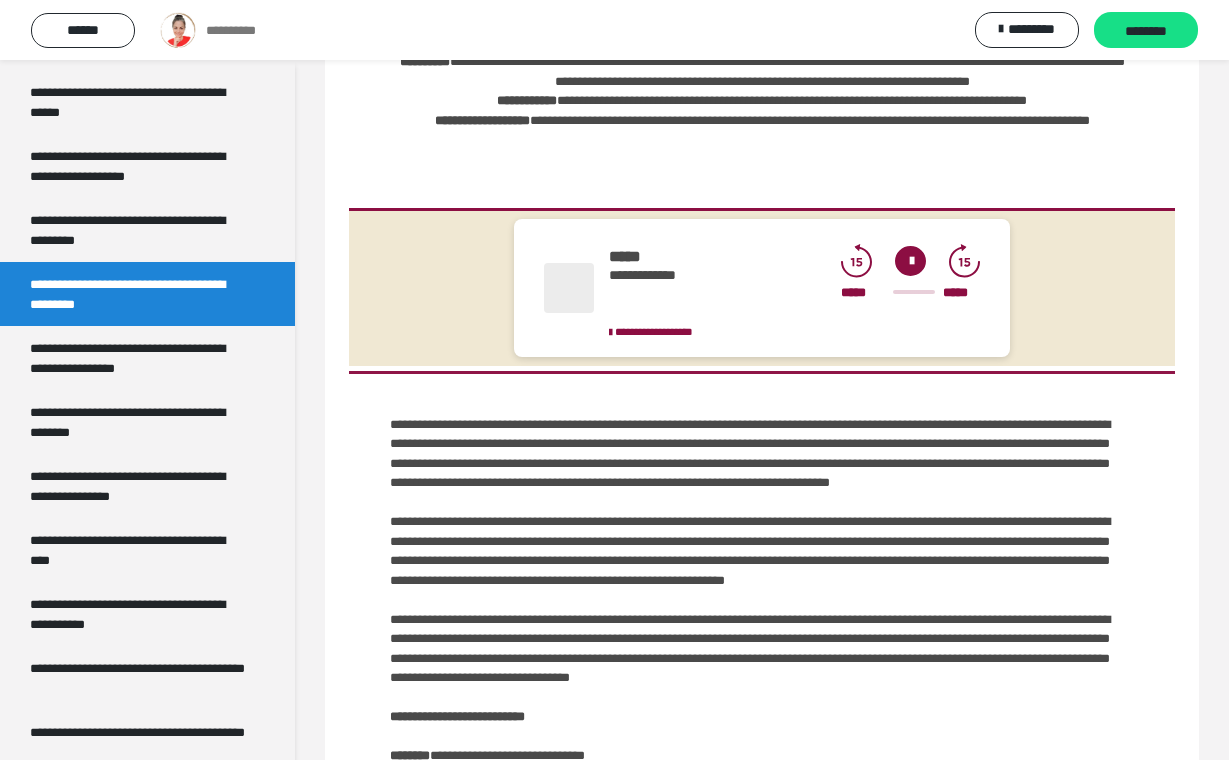 scroll, scrollTop: 197, scrollLeft: 0, axis: vertical 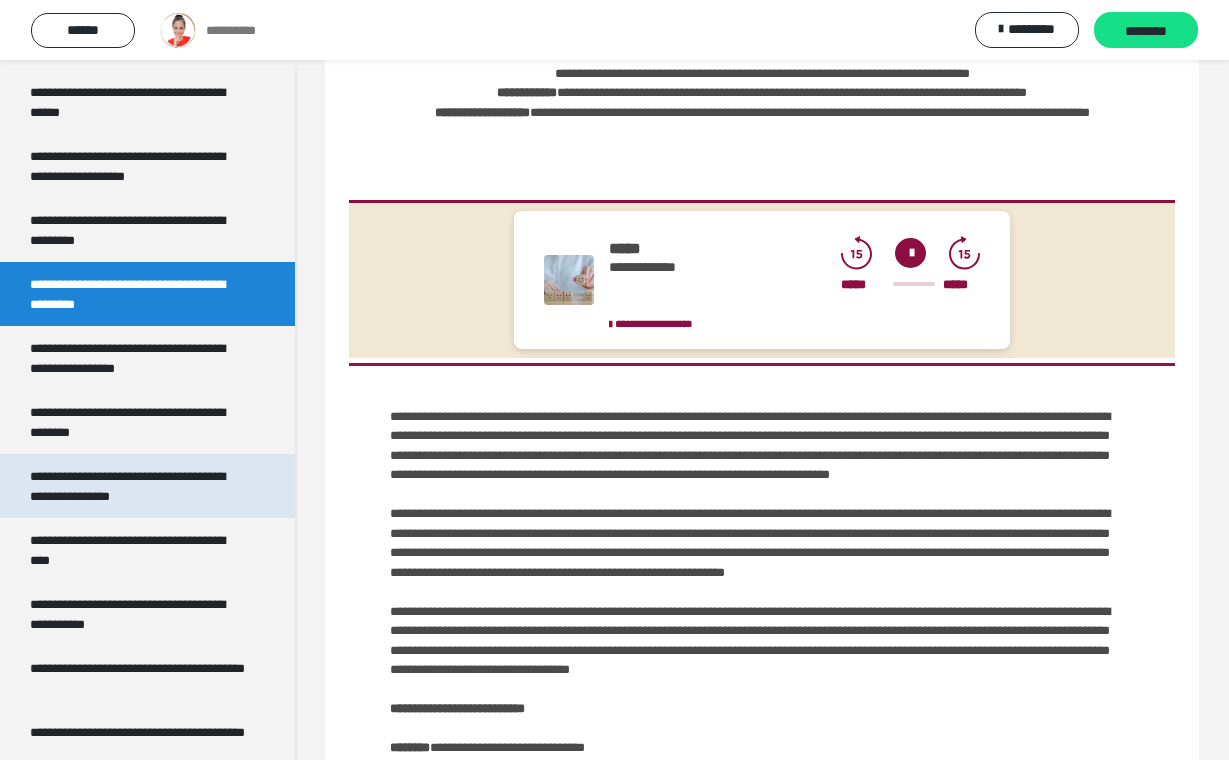 click on "**********" at bounding box center [139, 486] 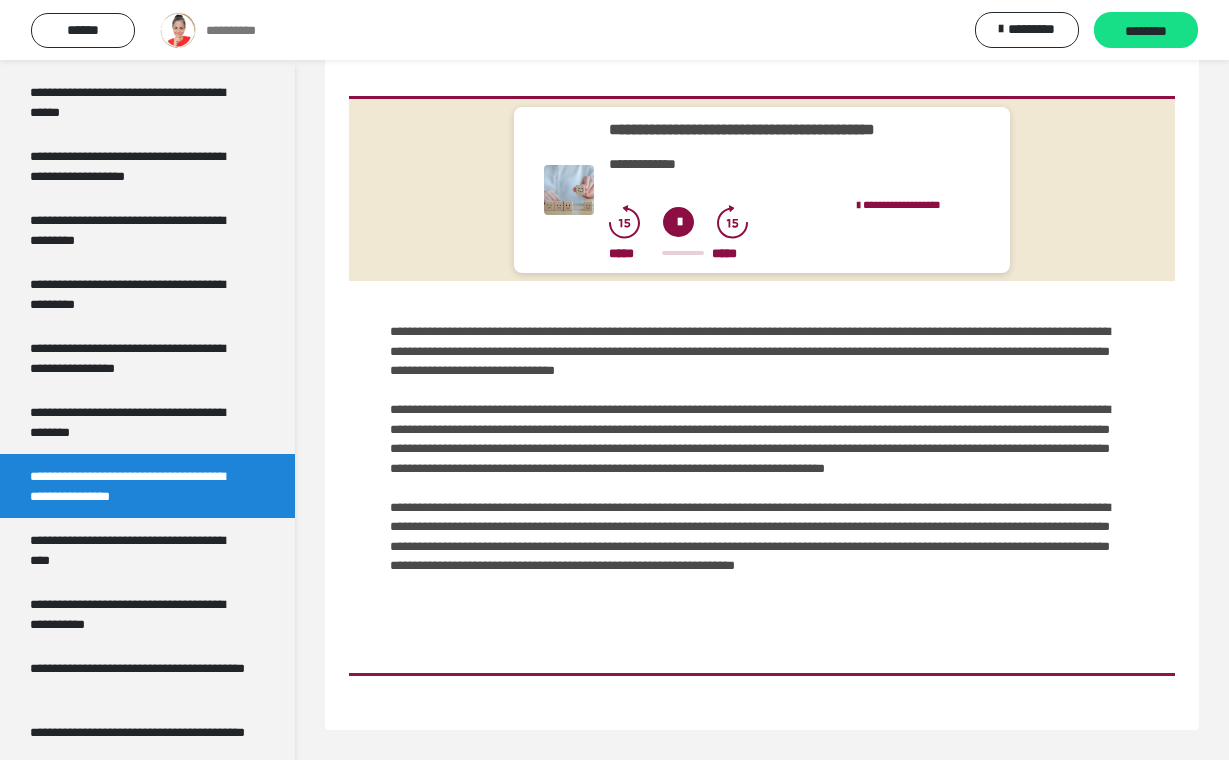 scroll, scrollTop: 282, scrollLeft: 0, axis: vertical 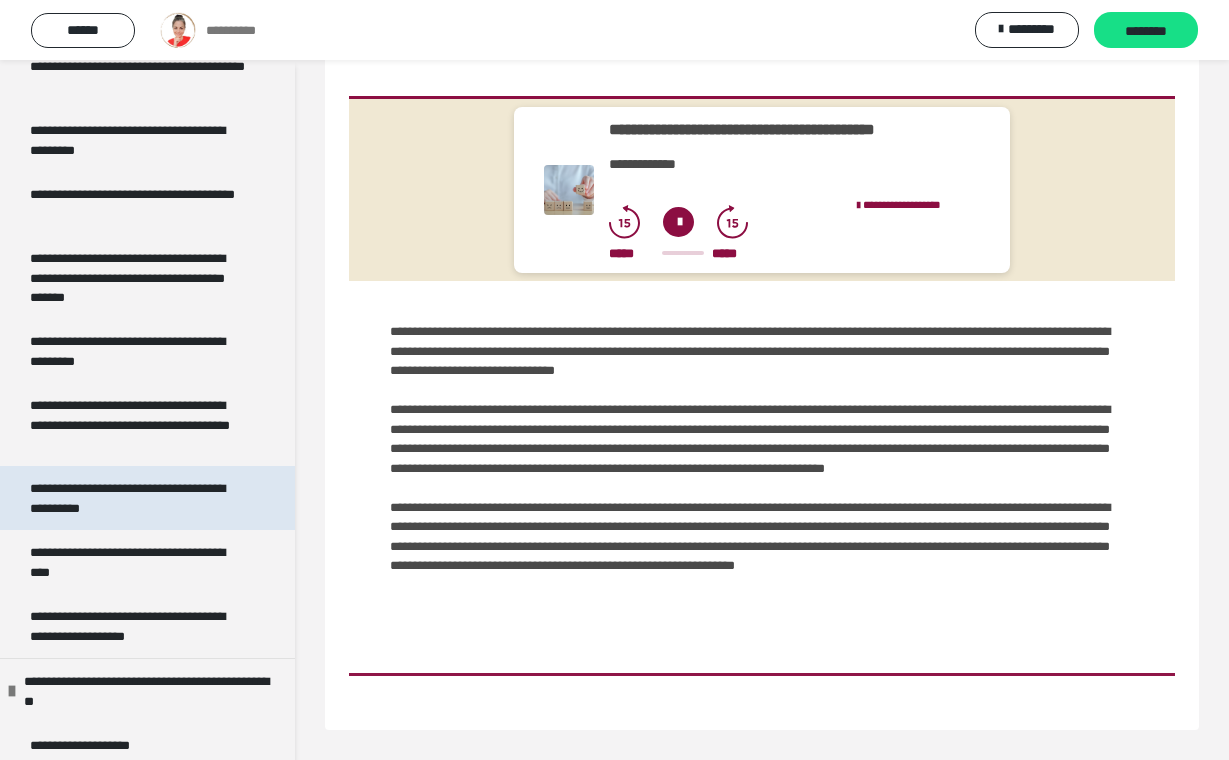 click on "**********" at bounding box center [139, 498] 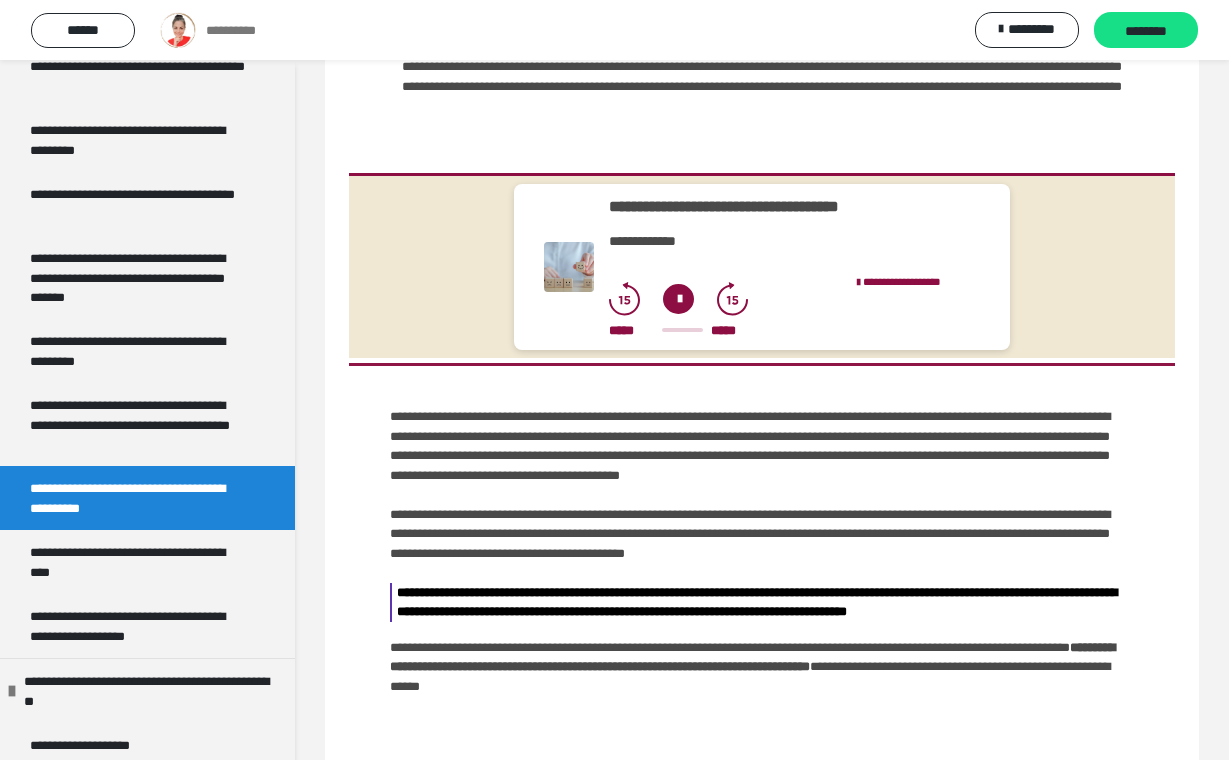 scroll, scrollTop: 274, scrollLeft: 0, axis: vertical 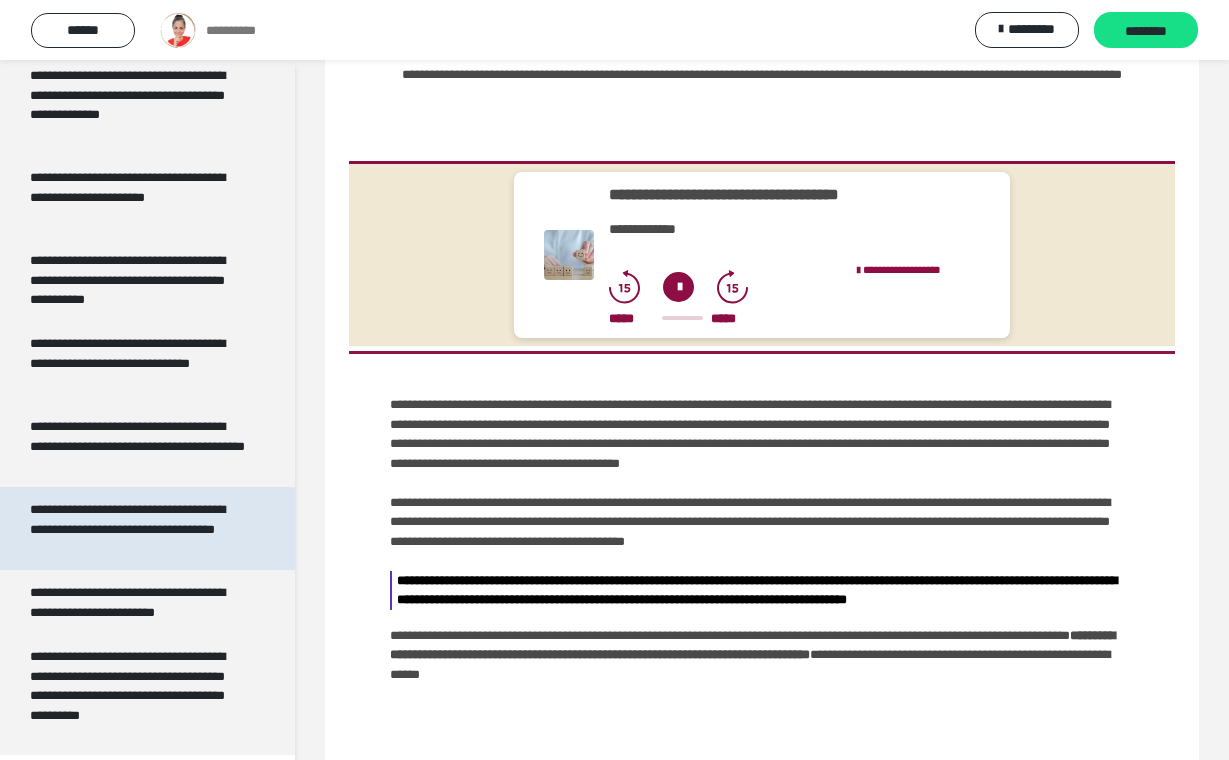 click on "**********" at bounding box center (139, 528) 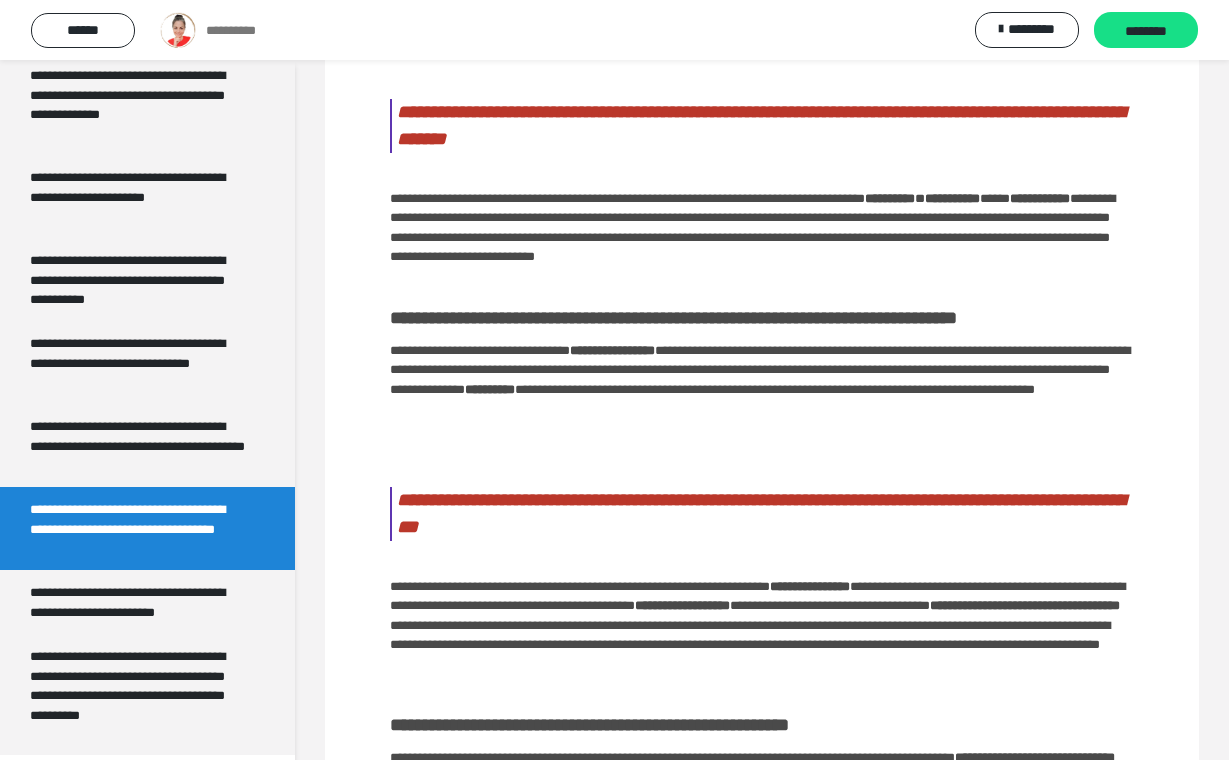 scroll, scrollTop: 1215, scrollLeft: 0, axis: vertical 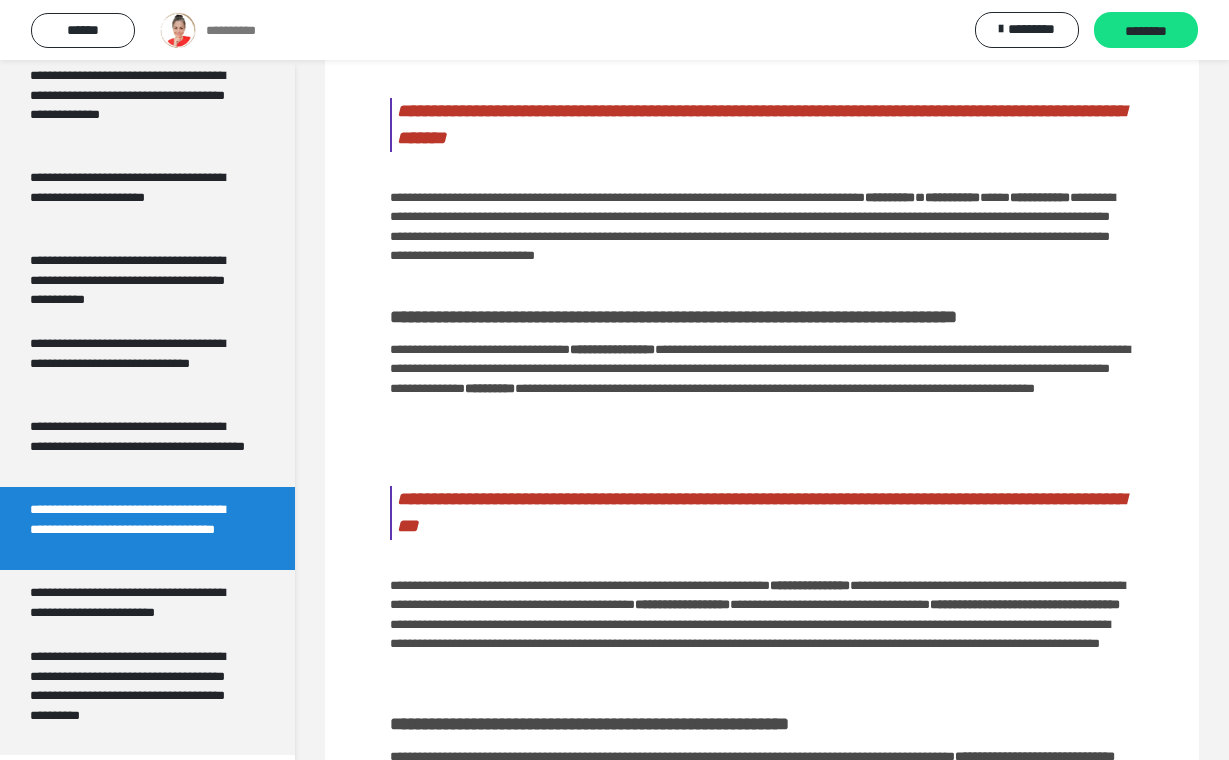click on "**********" at bounding box center (765, 513) 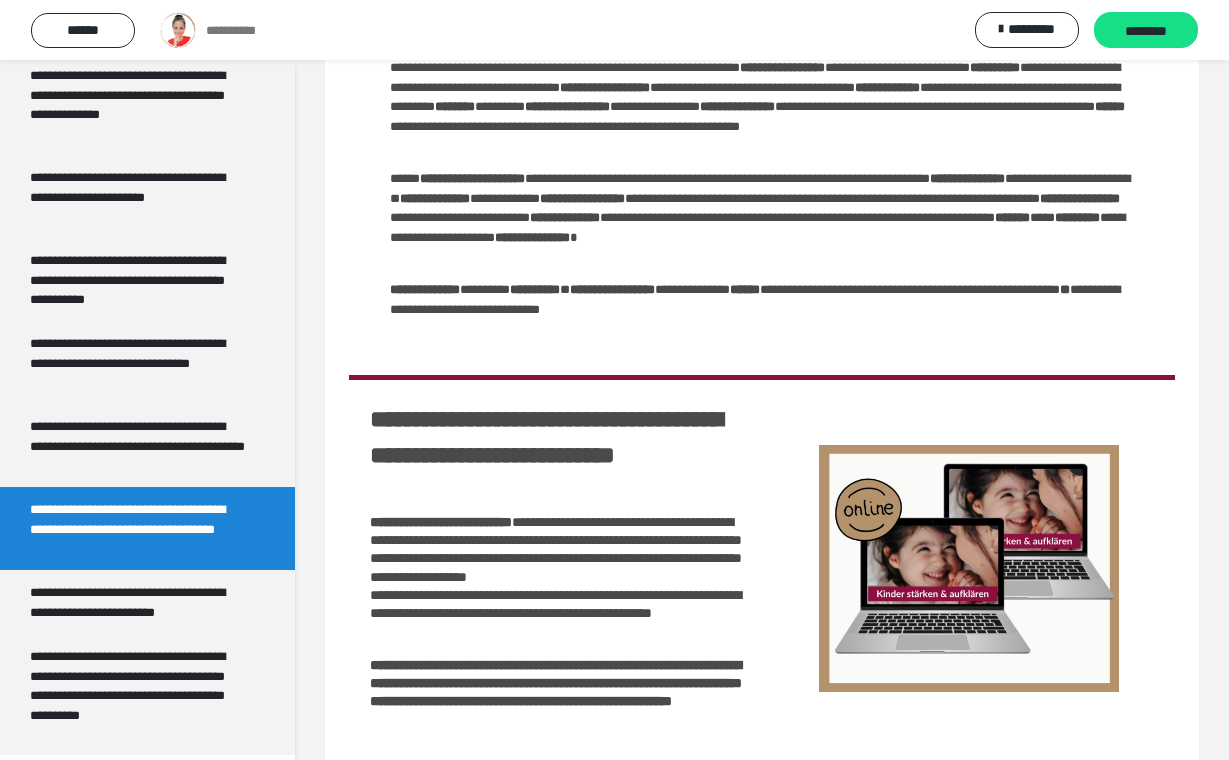 scroll, scrollTop: 2719, scrollLeft: 0, axis: vertical 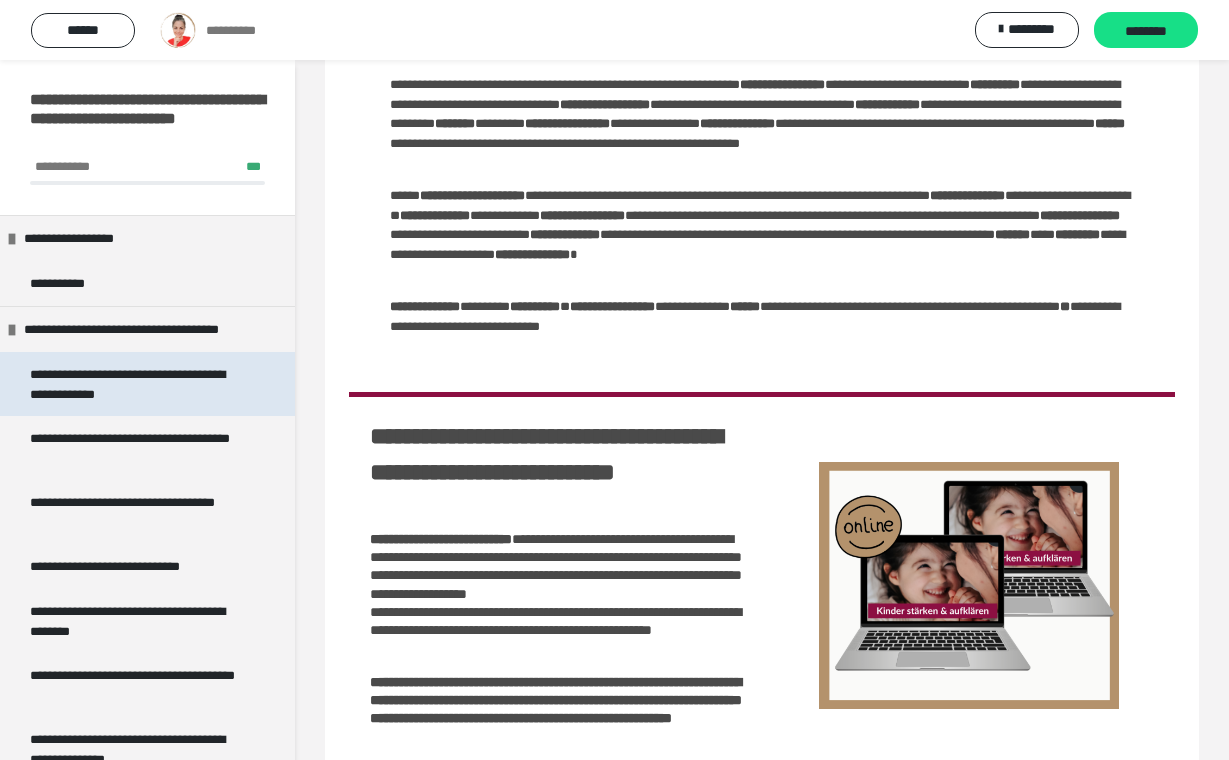 click on "**********" at bounding box center (139, 384) 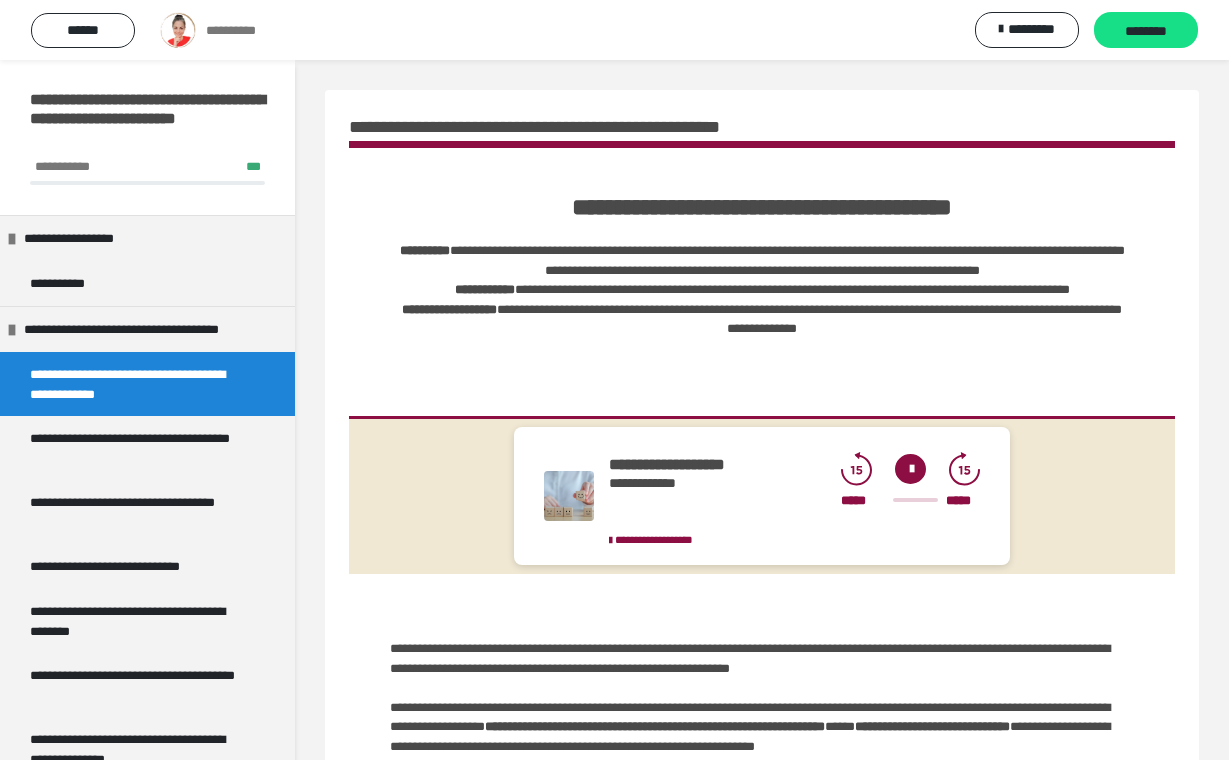 scroll, scrollTop: 0, scrollLeft: 0, axis: both 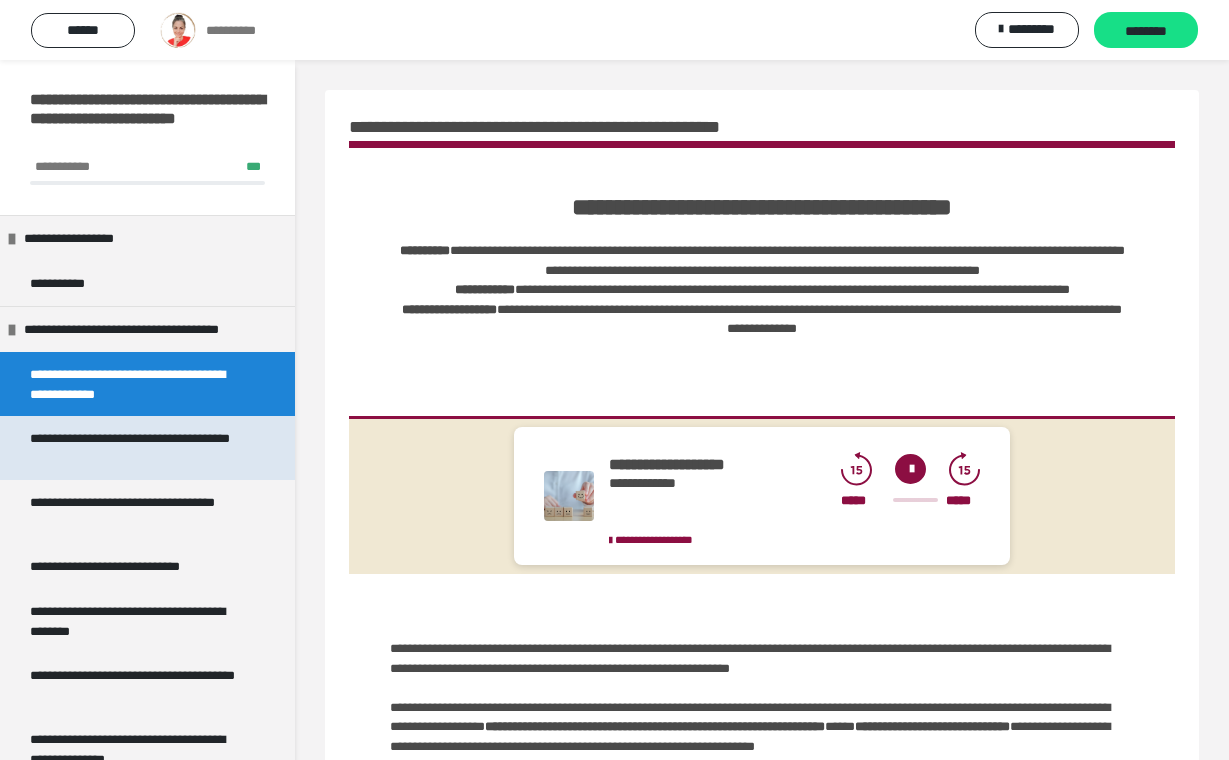 click on "**********" at bounding box center [147, 448] 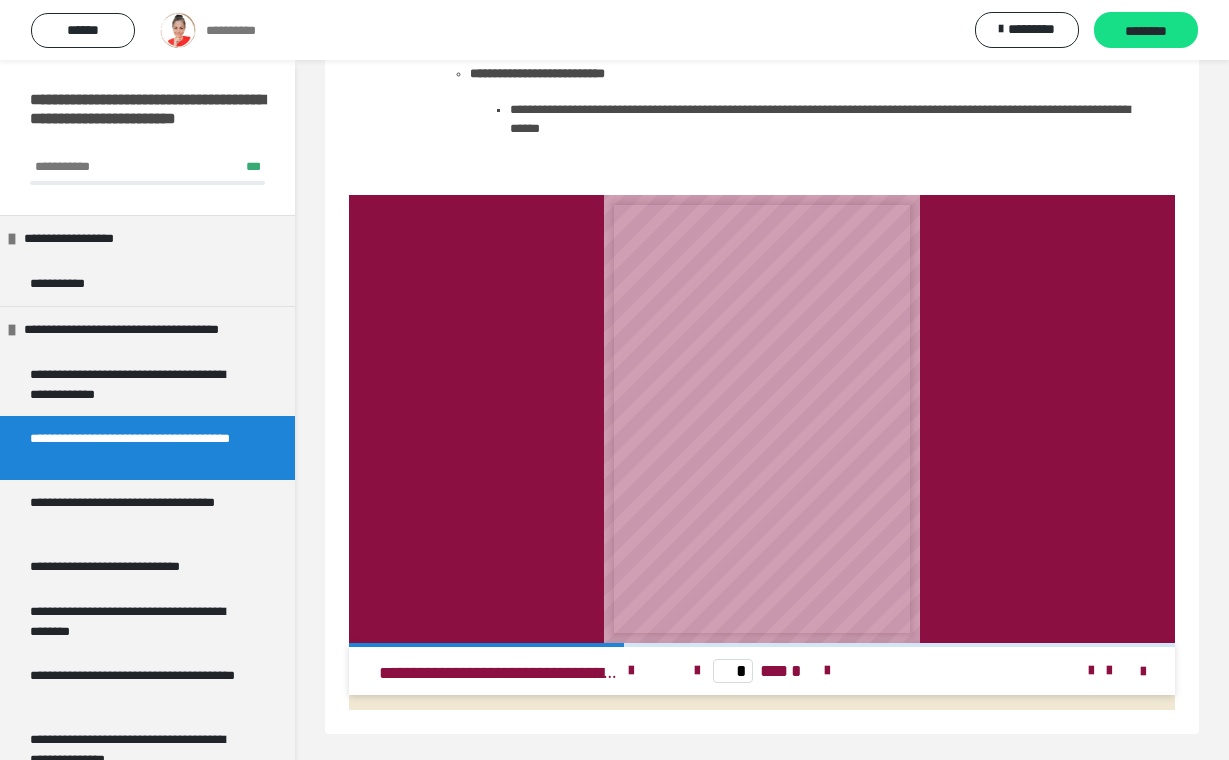 scroll, scrollTop: 2680, scrollLeft: 0, axis: vertical 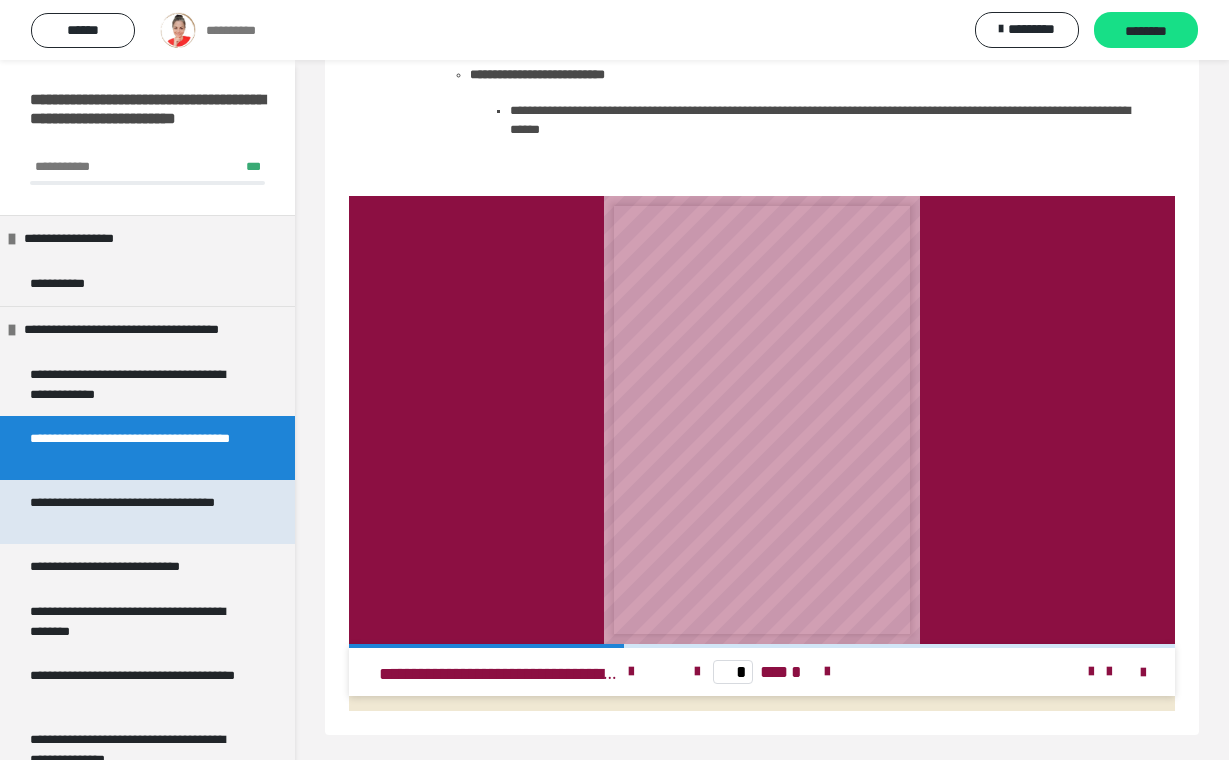 click on "**********" at bounding box center (139, 512) 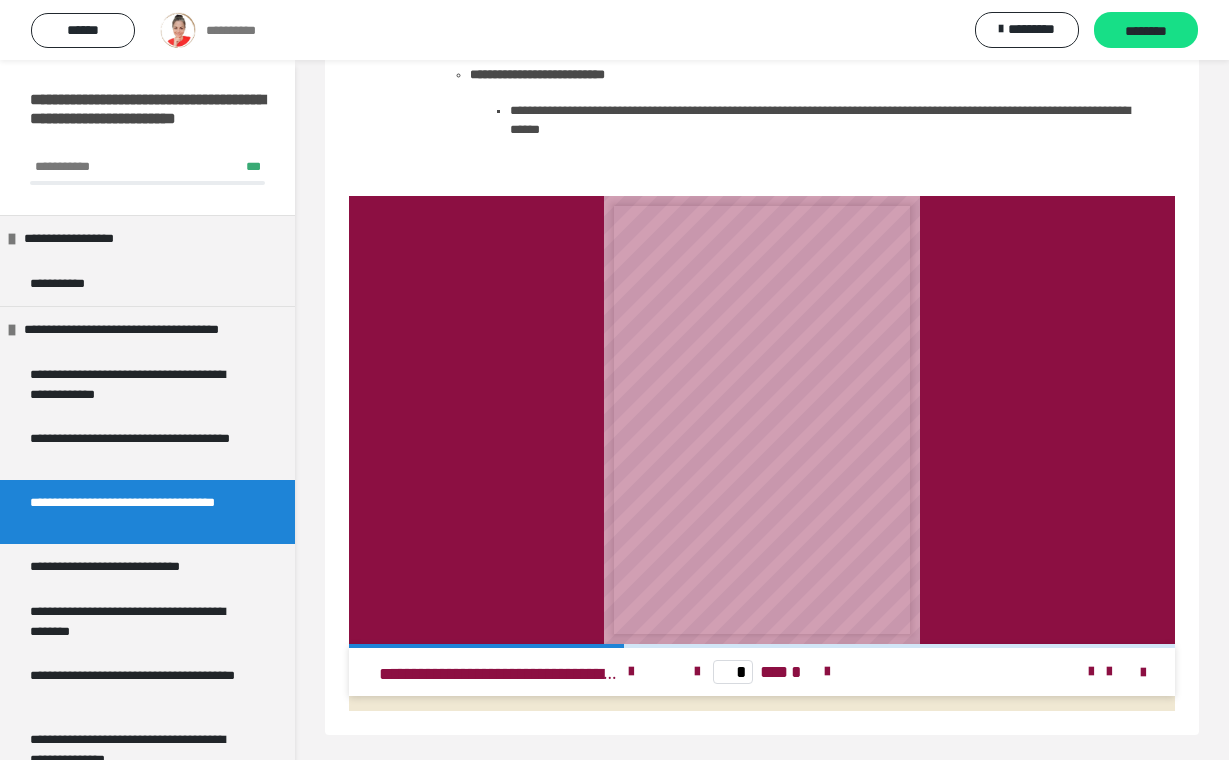 scroll, scrollTop: 506, scrollLeft: 0, axis: vertical 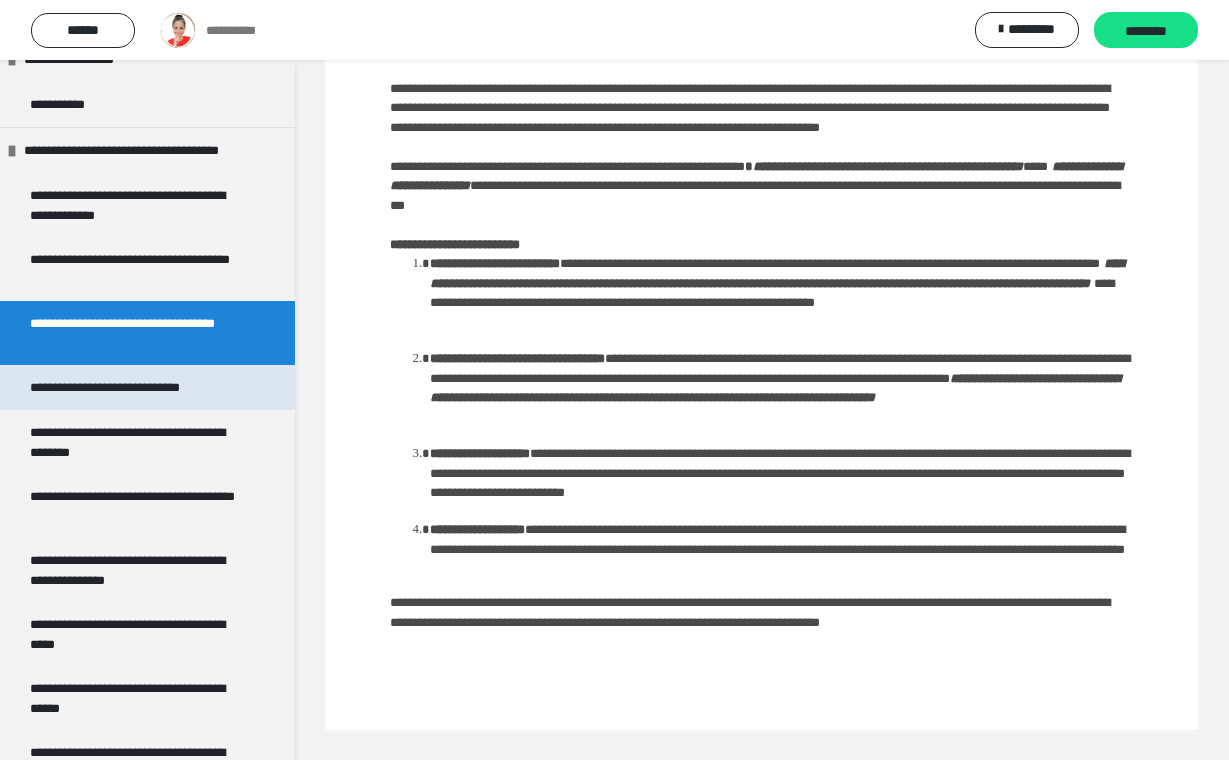click on "**********" at bounding box center [147, 387] 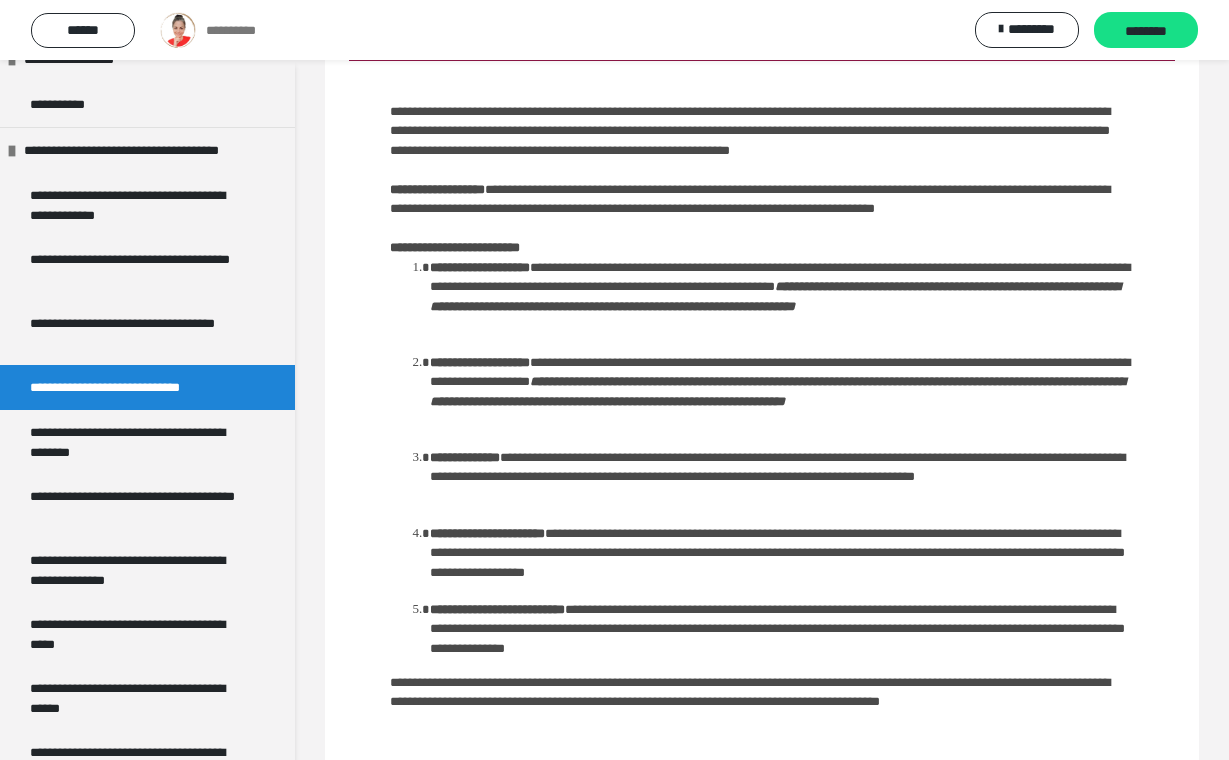 scroll, scrollTop: 519, scrollLeft: 0, axis: vertical 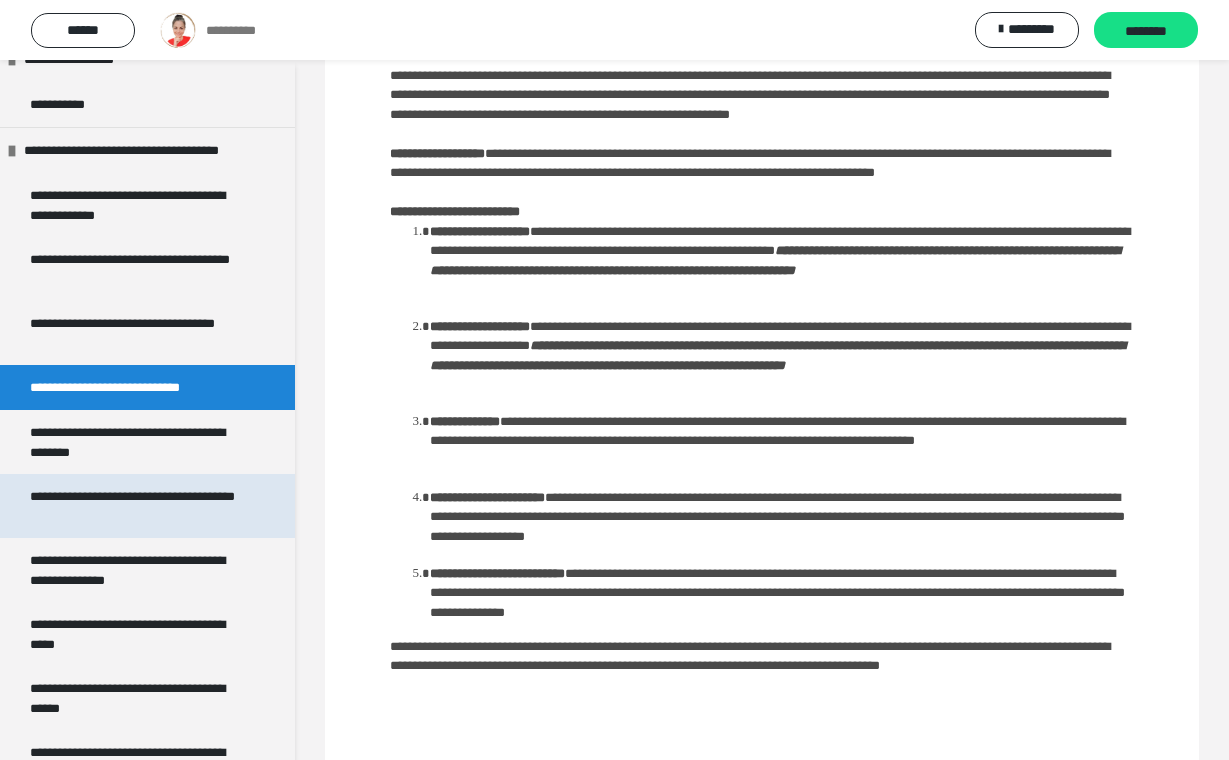 click on "**********" at bounding box center [139, 506] 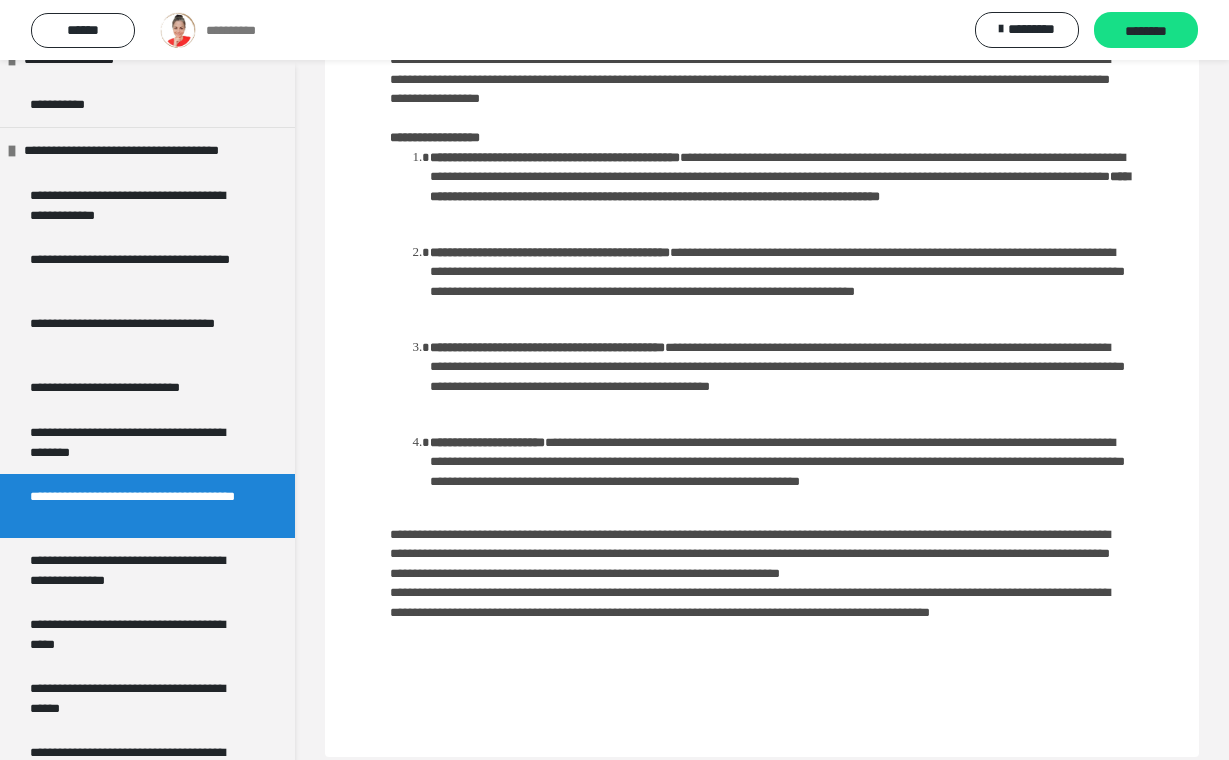 scroll, scrollTop: 625, scrollLeft: 0, axis: vertical 